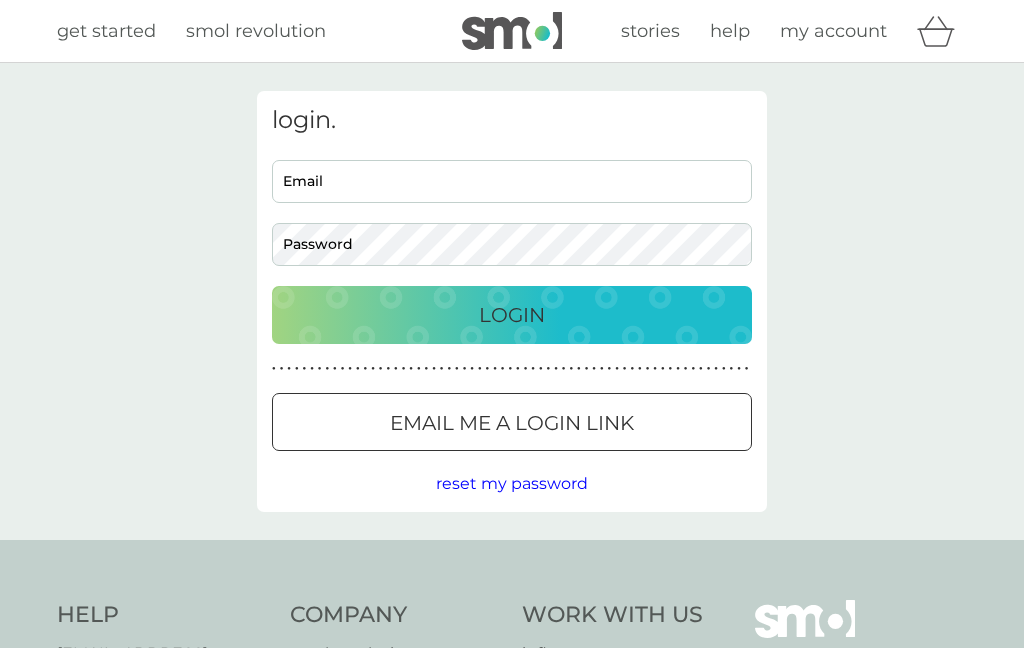 scroll, scrollTop: 0, scrollLeft: 0, axis: both 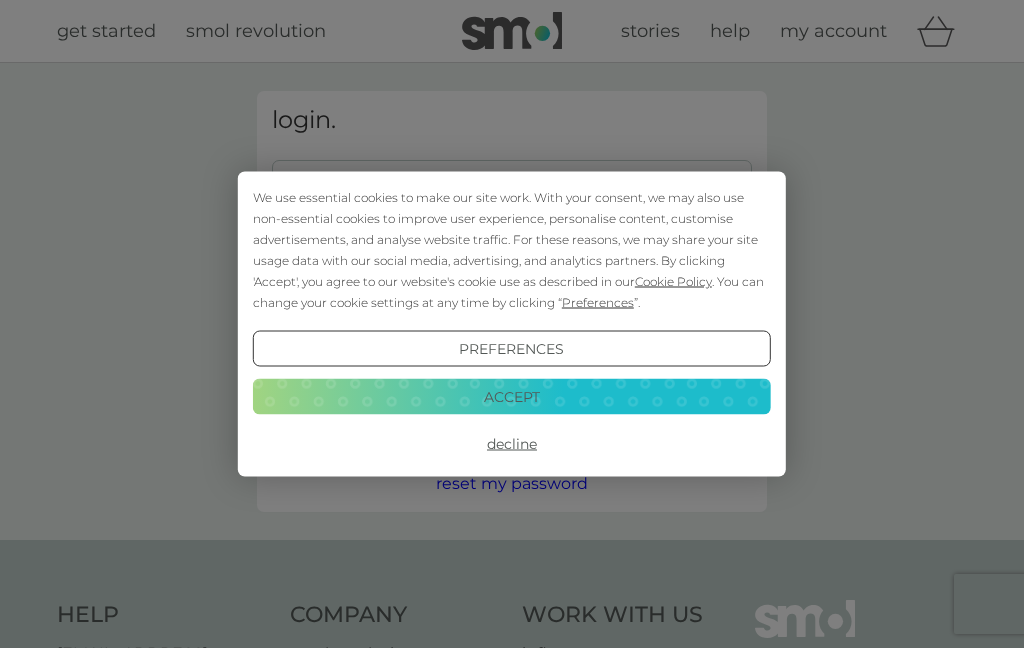 click on "We use essential cookies to make our site work. With your consent, we may also use non-essential cookies to improve user experience, personalise content, customise advertisements, and analyse website traffic. For these reasons, we may share your site usage data with our social media, advertising, and analytics partners. By clicking 'Accept', you agree to our website's cookie use as described in our  Cookie Policy . You can change your cookie settings at any time by clicking “ Preferences ”. Preferences Decline Accept" at bounding box center [512, 324] 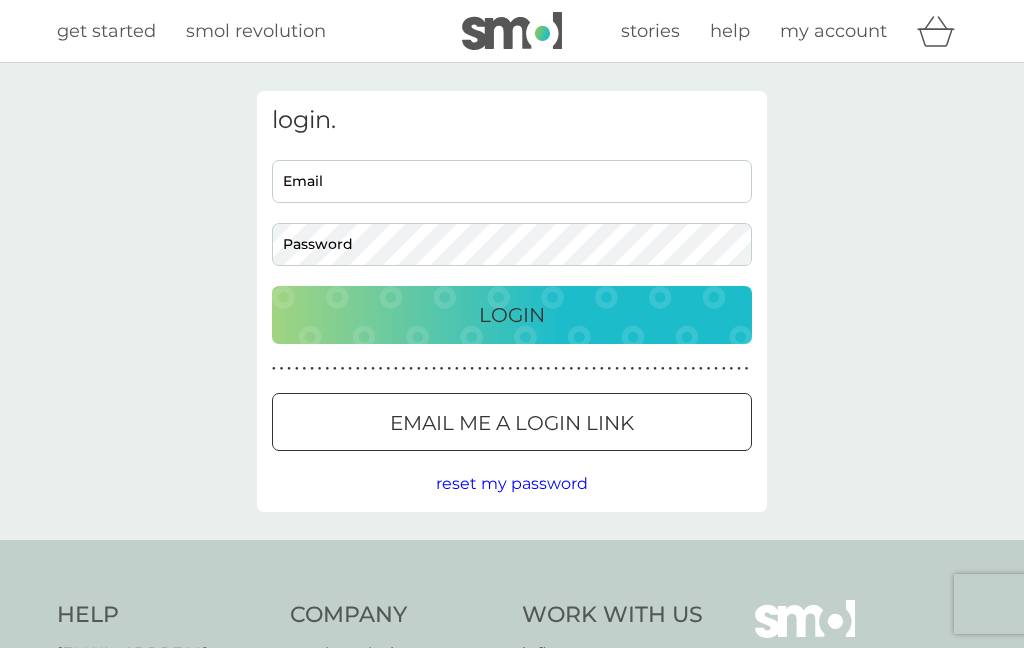 click on "Email" at bounding box center [512, 181] 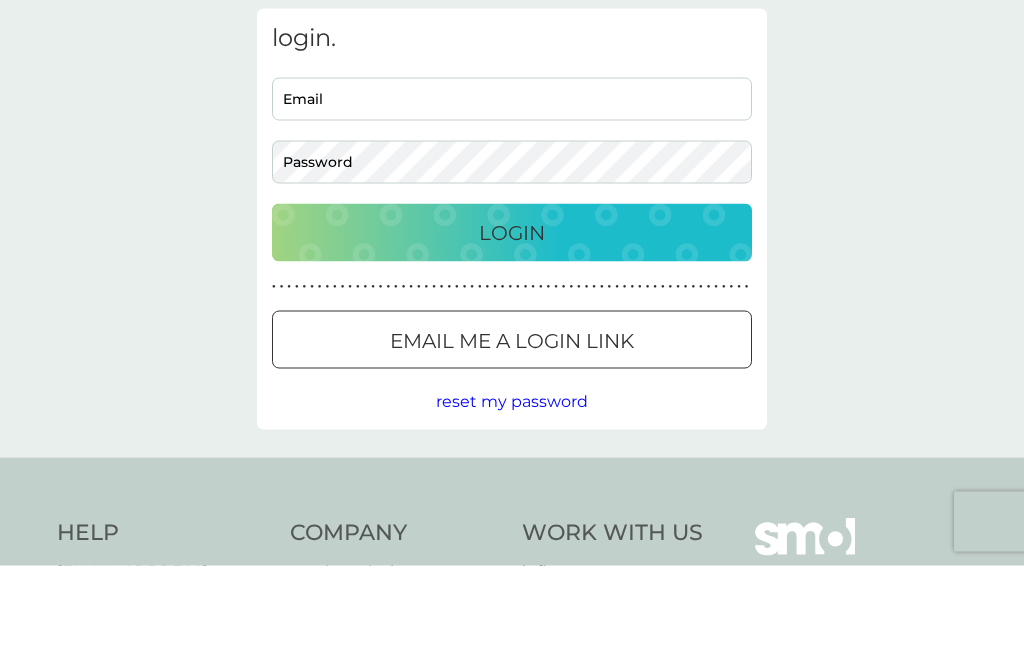 scroll, scrollTop: 83, scrollLeft: 0, axis: vertical 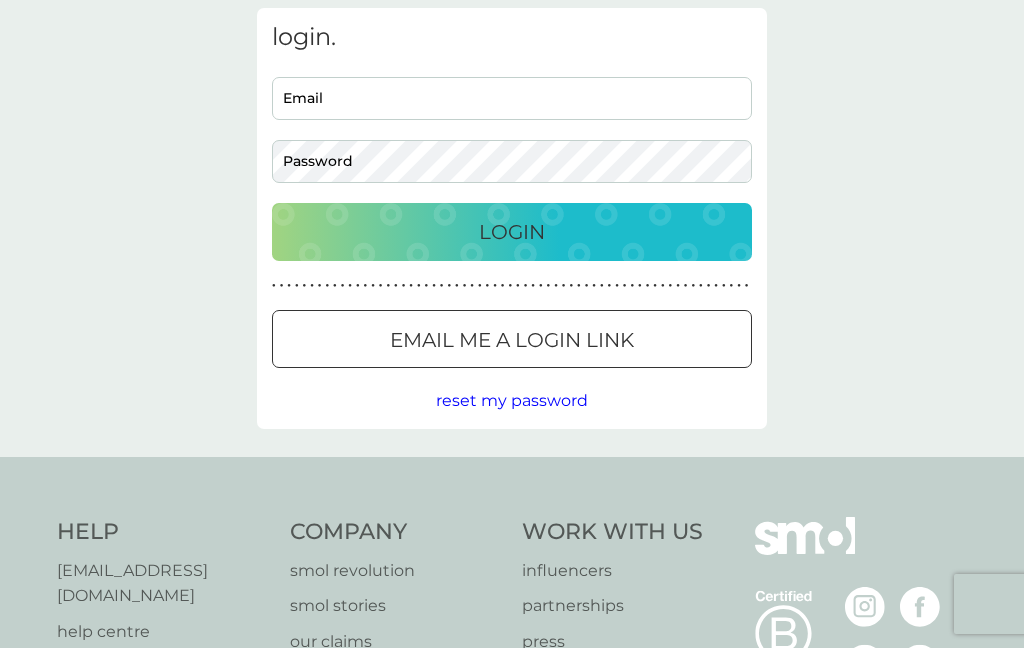 type on "diane.clutterbuck@gmail.com" 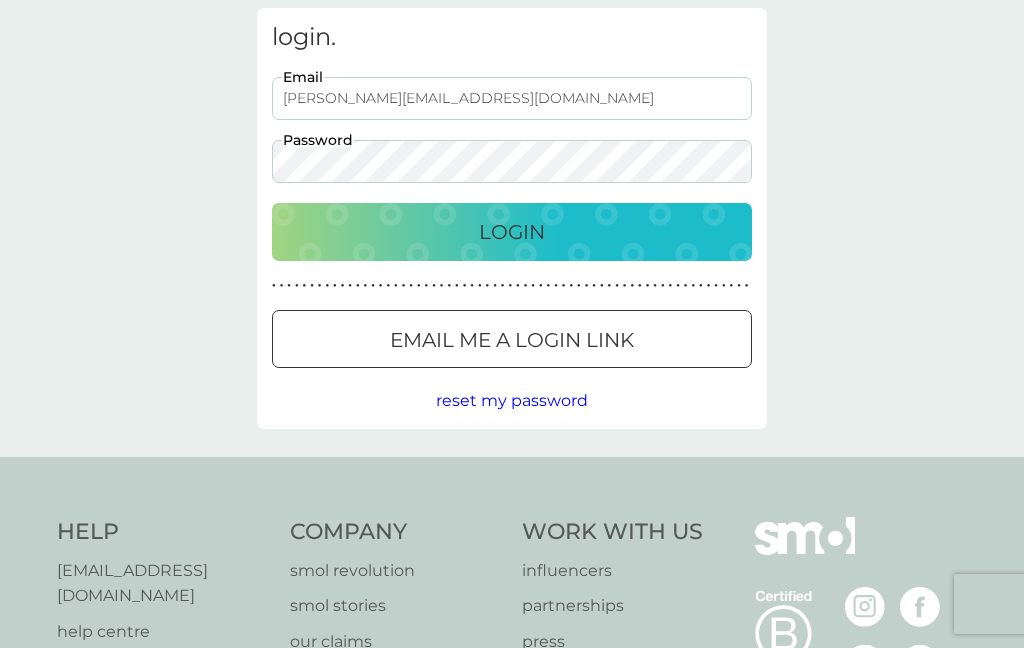 click on "Login" at bounding box center (512, 232) 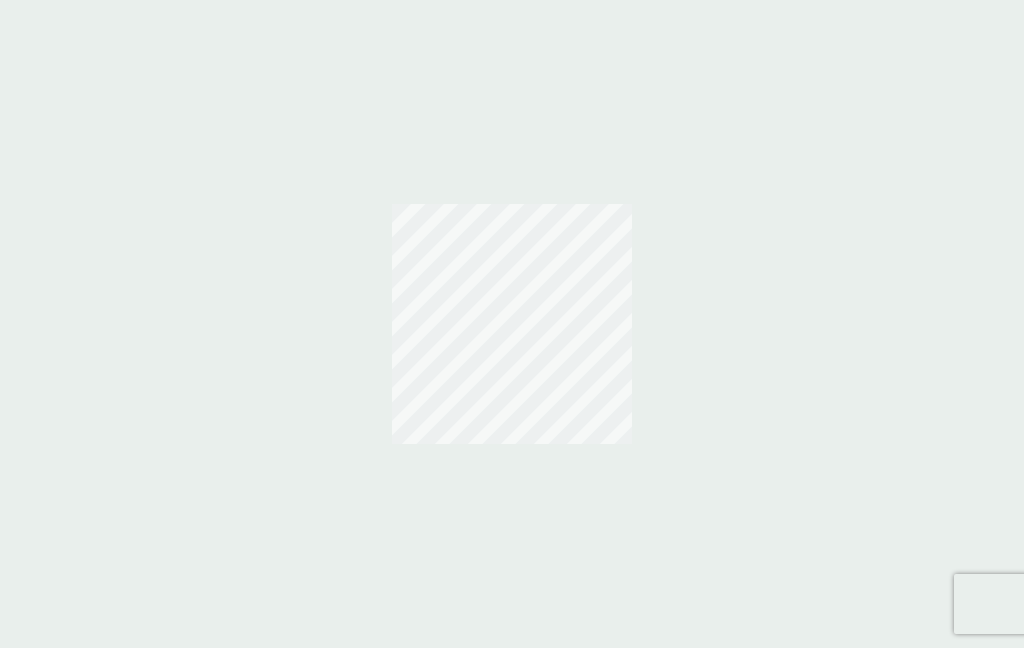 scroll, scrollTop: 0, scrollLeft: 0, axis: both 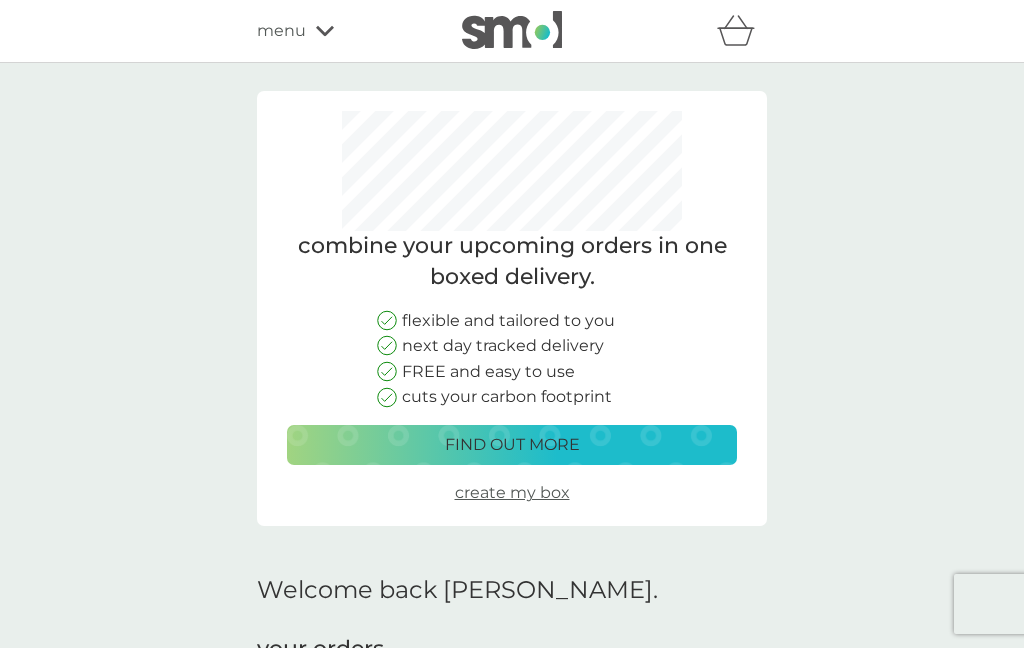 click on "create my box" at bounding box center [512, 492] 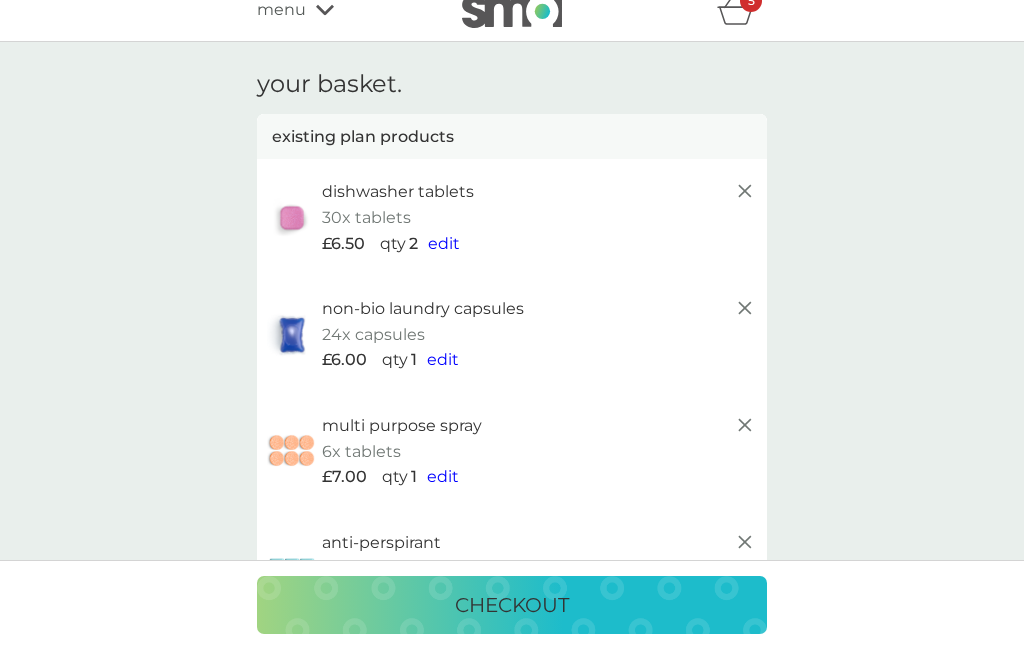 scroll, scrollTop: 0, scrollLeft: 0, axis: both 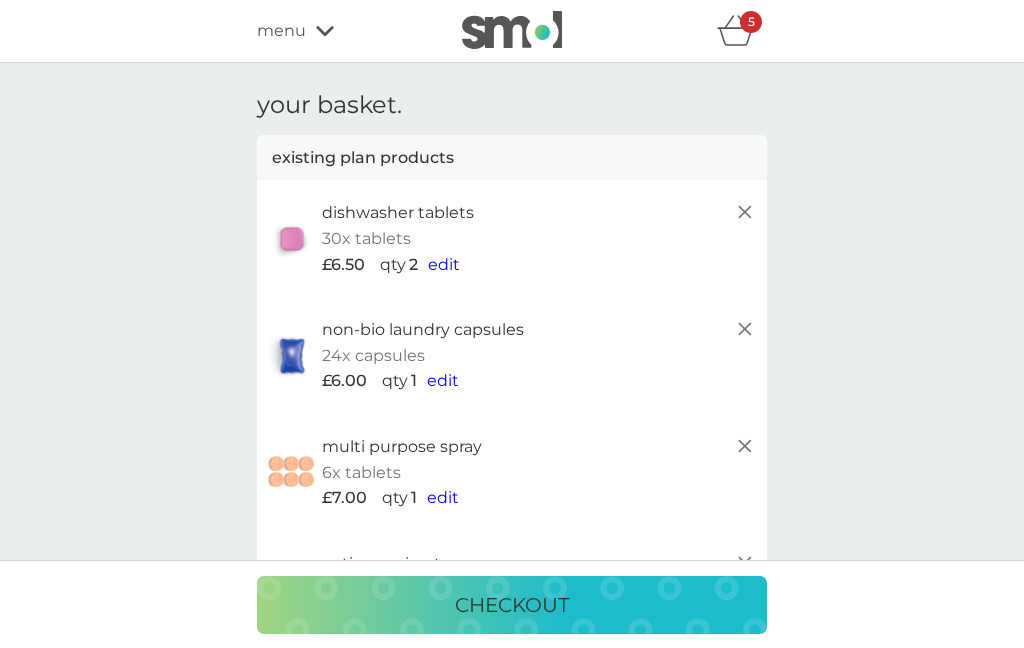 click on "edit" at bounding box center (443, 380) 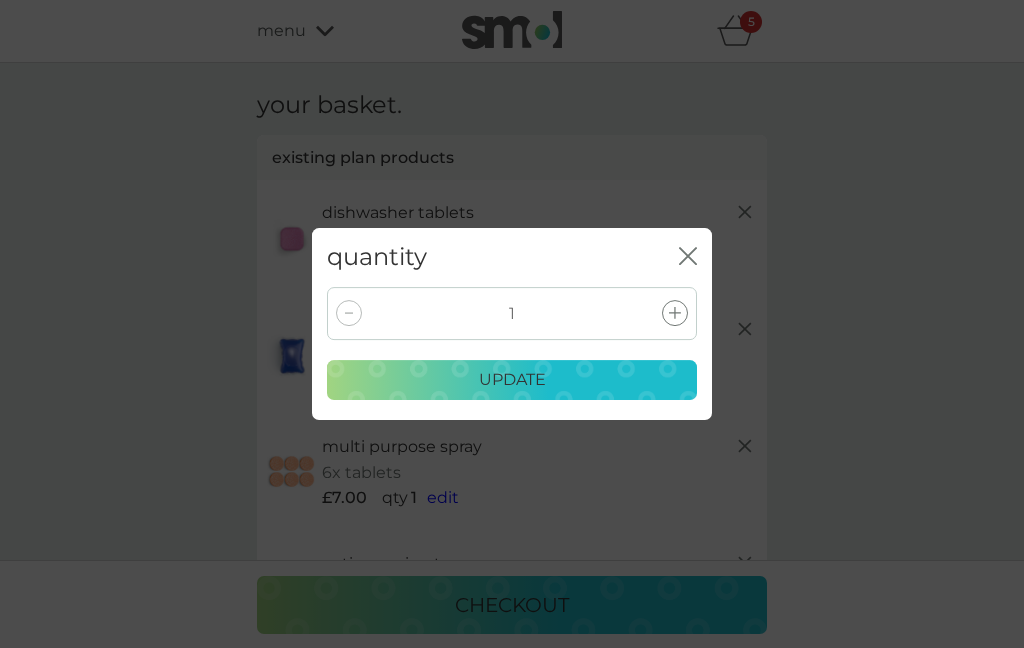 click 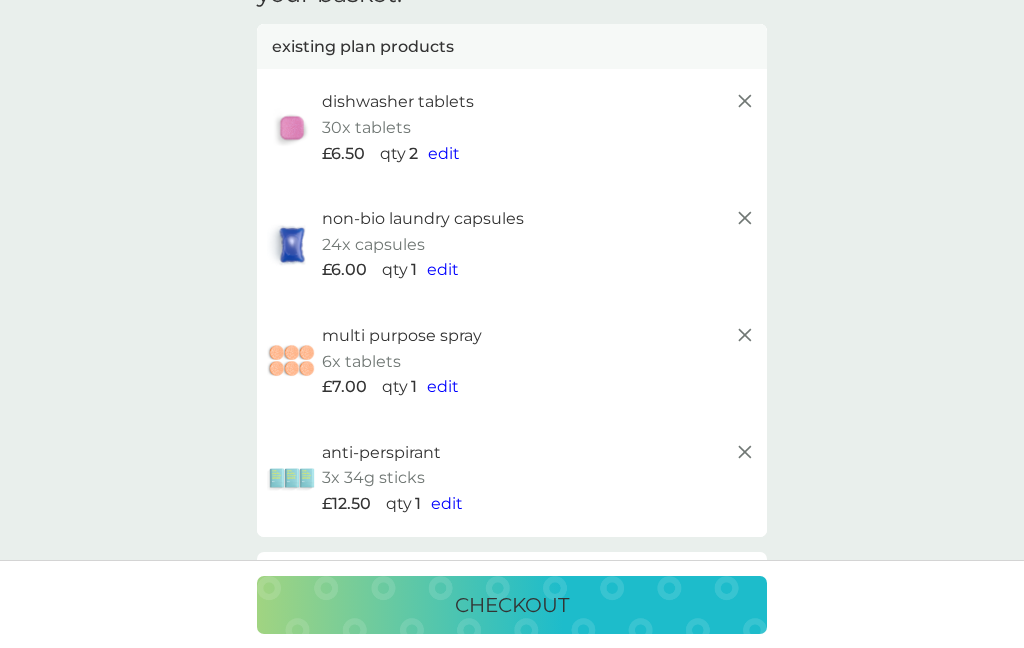 scroll, scrollTop: 138, scrollLeft: 0, axis: vertical 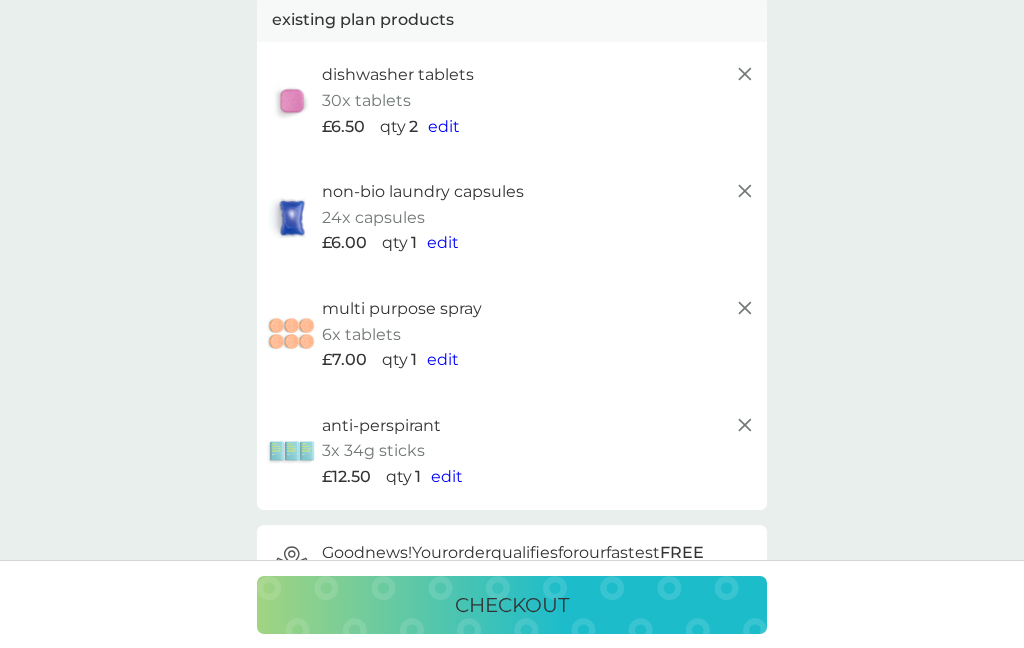 click 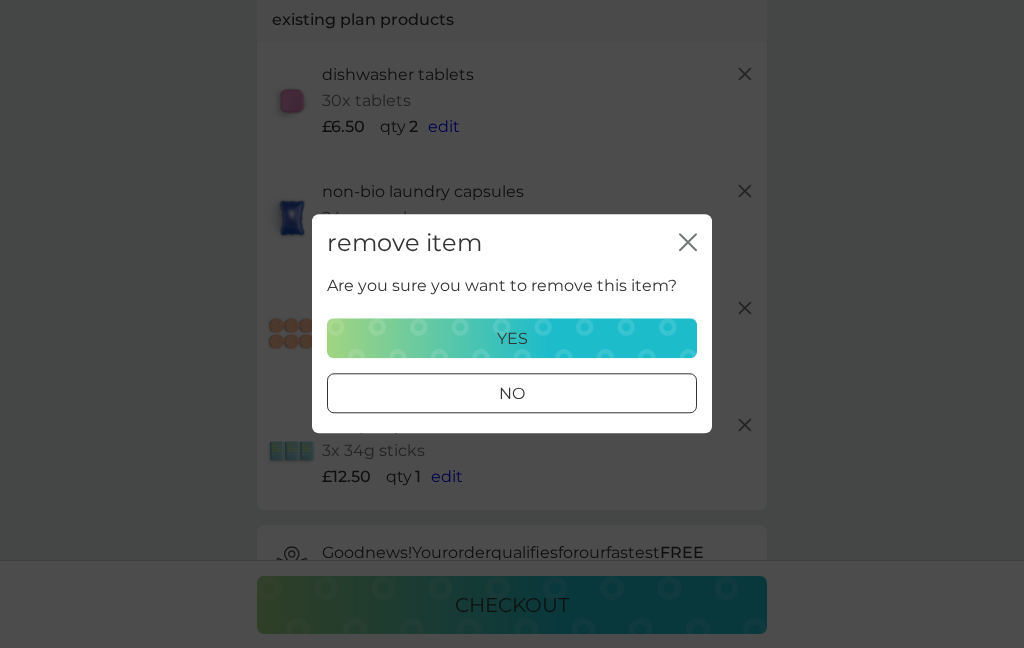 click on "yes" at bounding box center [512, 339] 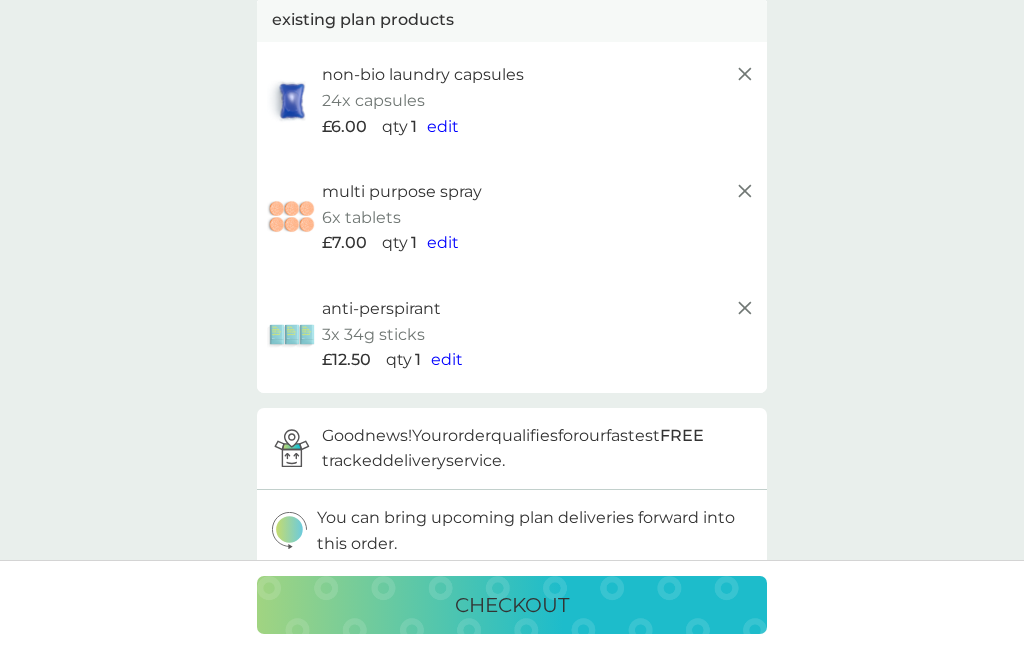 click 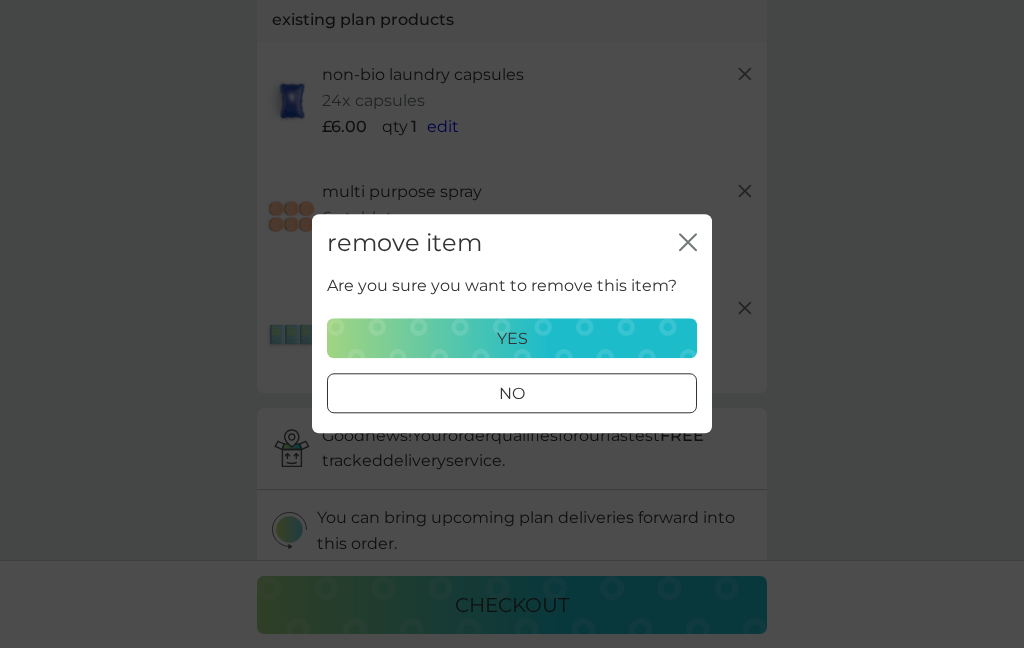 click on "yes" at bounding box center [512, 339] 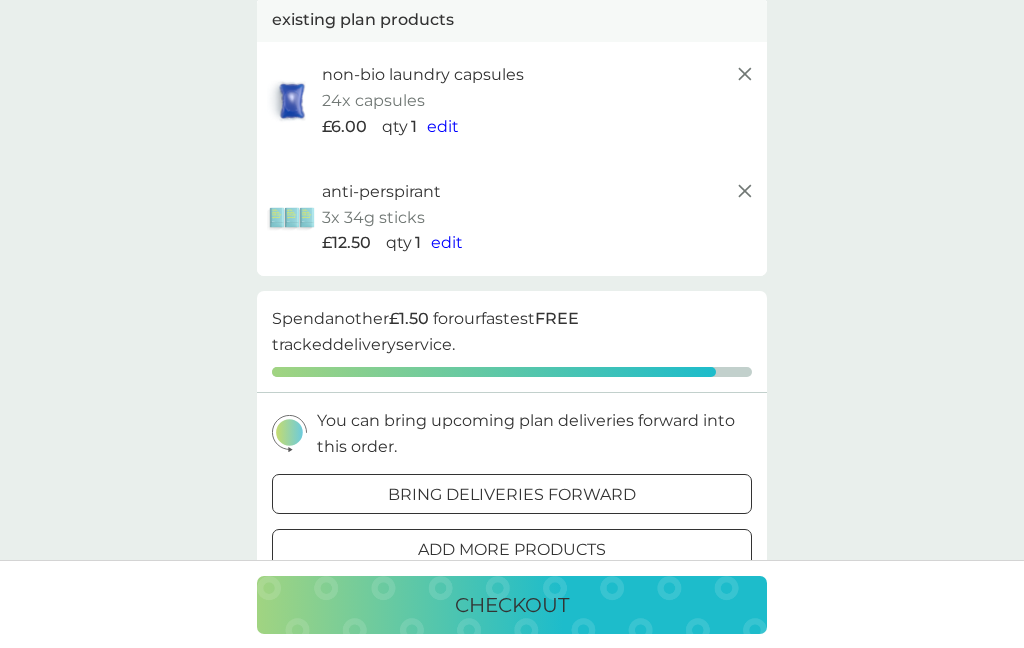 click 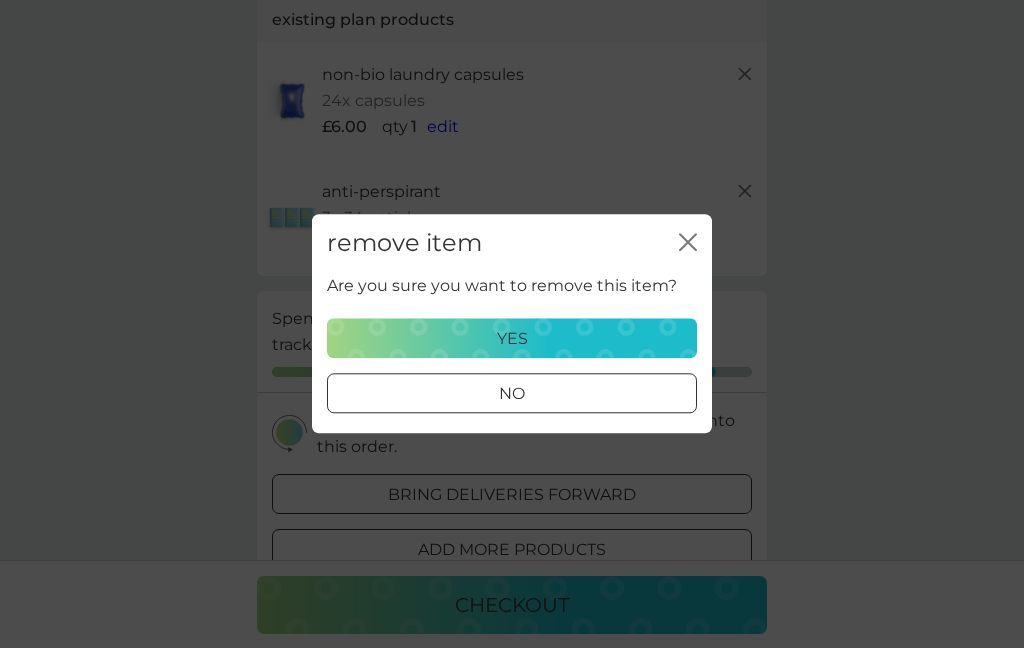 click on "yes" at bounding box center (512, 339) 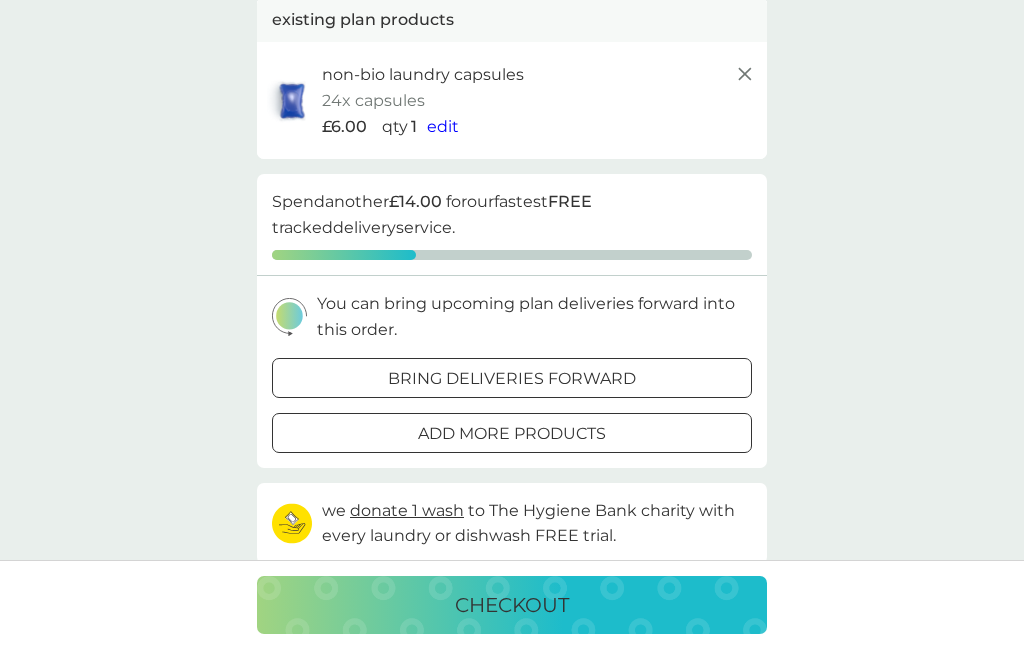 click on "bring deliveries forward" at bounding box center [512, 379] 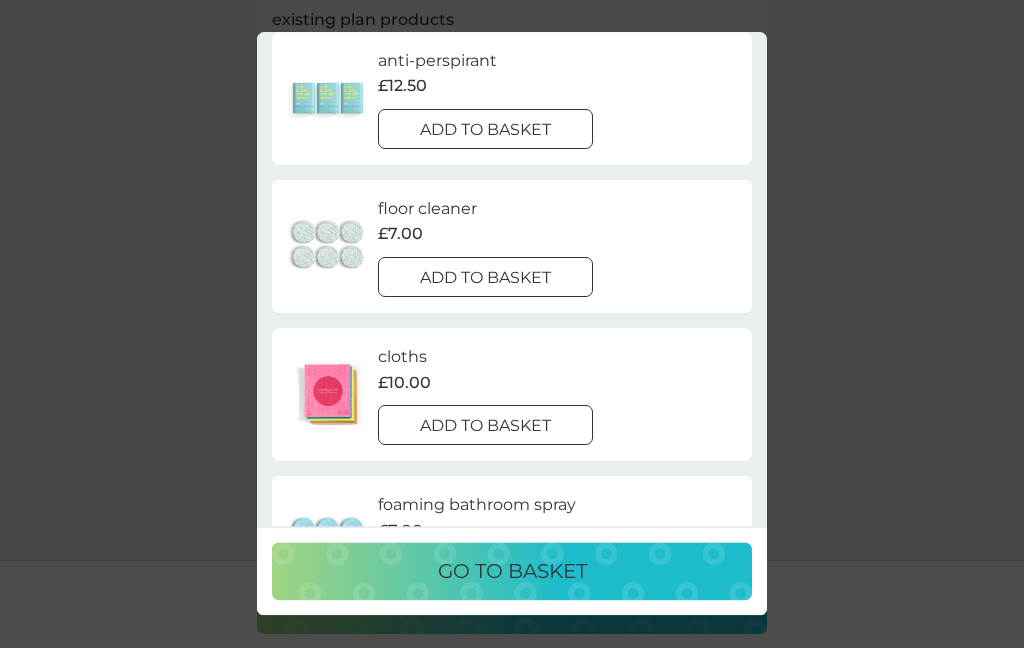 scroll, scrollTop: 604, scrollLeft: 0, axis: vertical 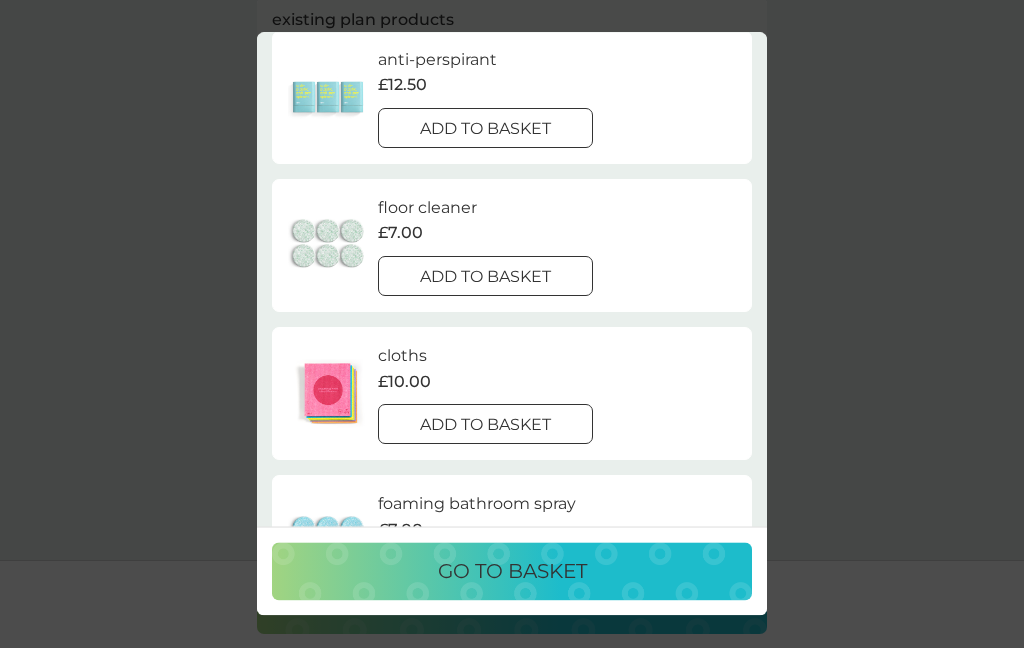 click on "add to basket" at bounding box center [485, 426] 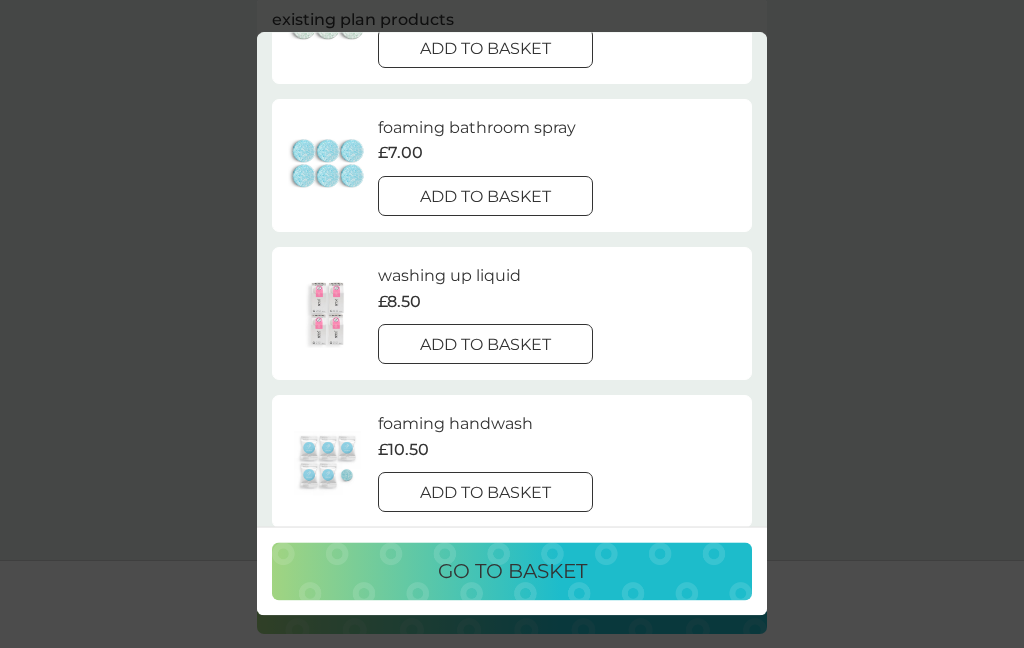 scroll, scrollTop: 962, scrollLeft: 0, axis: vertical 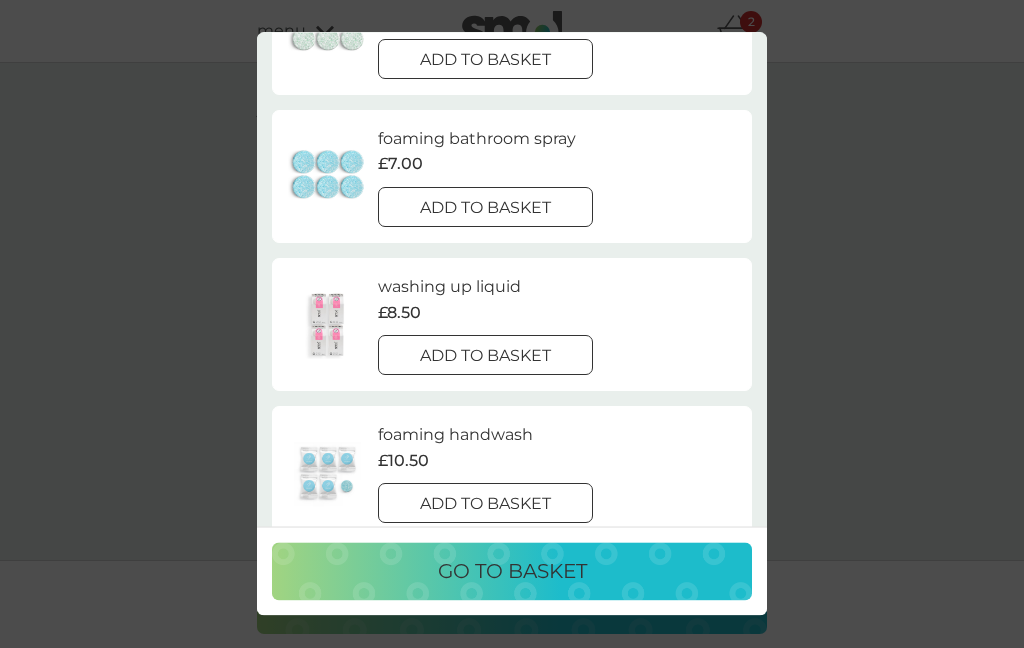 click on "go to basket" at bounding box center [512, 572] 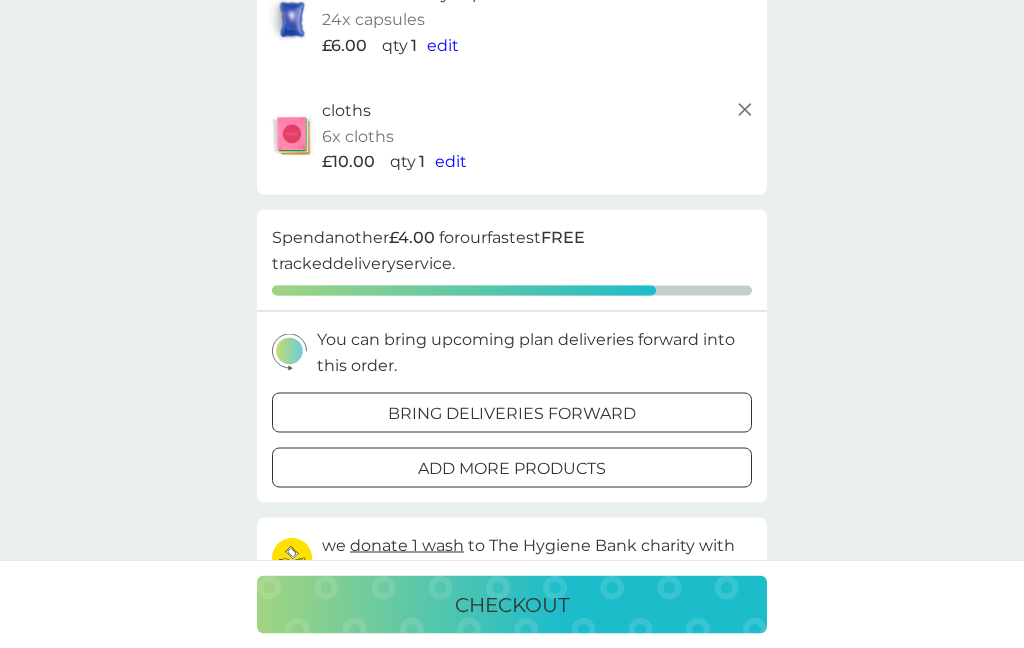 scroll, scrollTop: 220, scrollLeft: 0, axis: vertical 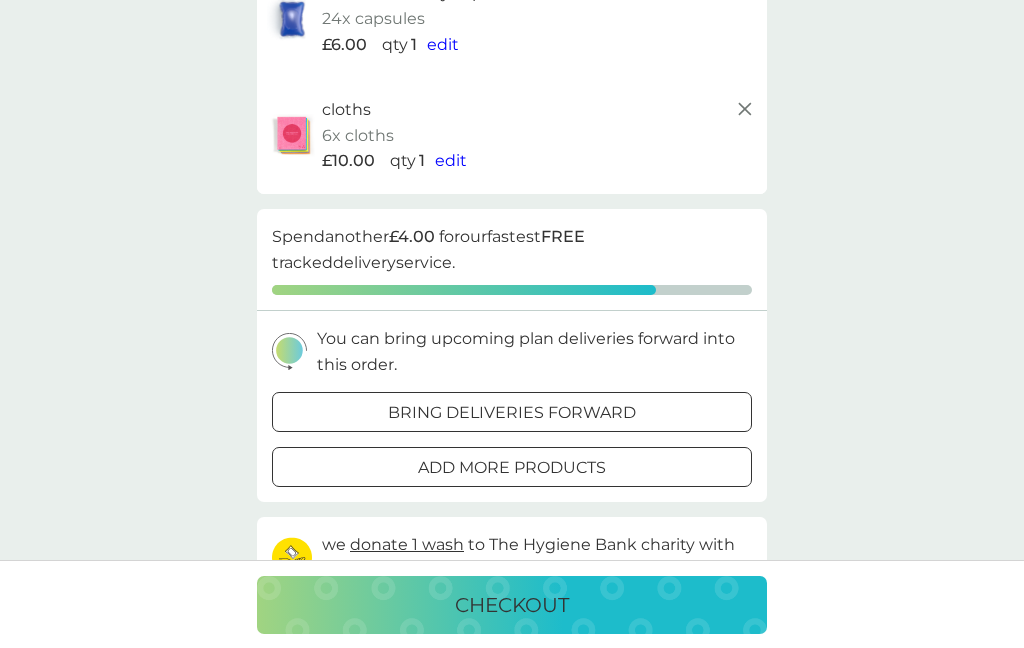 click on "add more products" at bounding box center (512, 468) 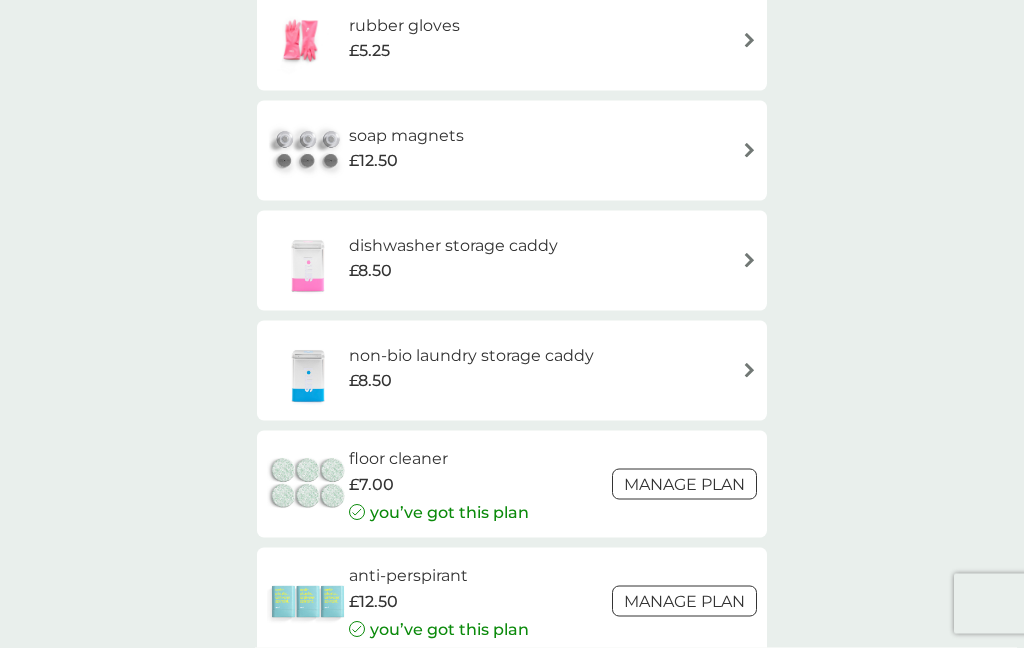 scroll, scrollTop: 2114, scrollLeft: 0, axis: vertical 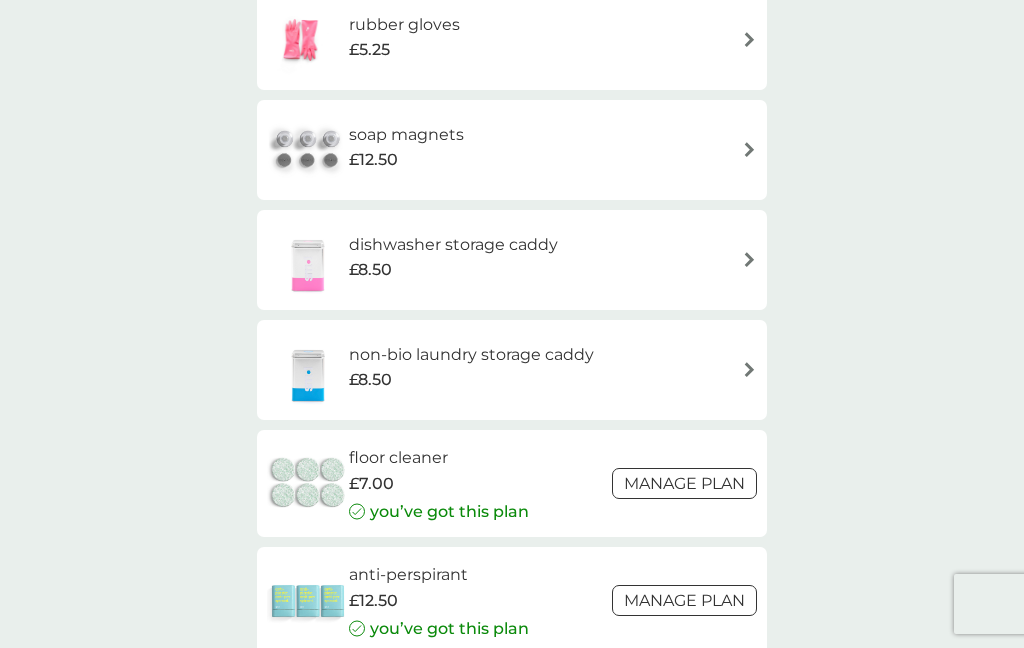 click on "Manage plan" at bounding box center [684, 483] 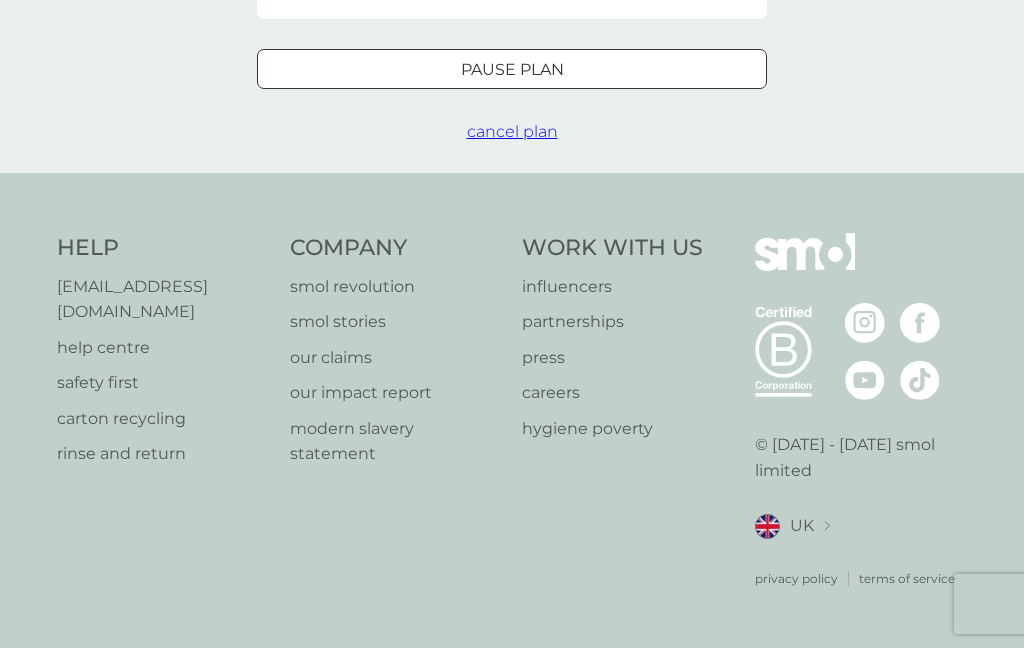 scroll, scrollTop: 0, scrollLeft: 0, axis: both 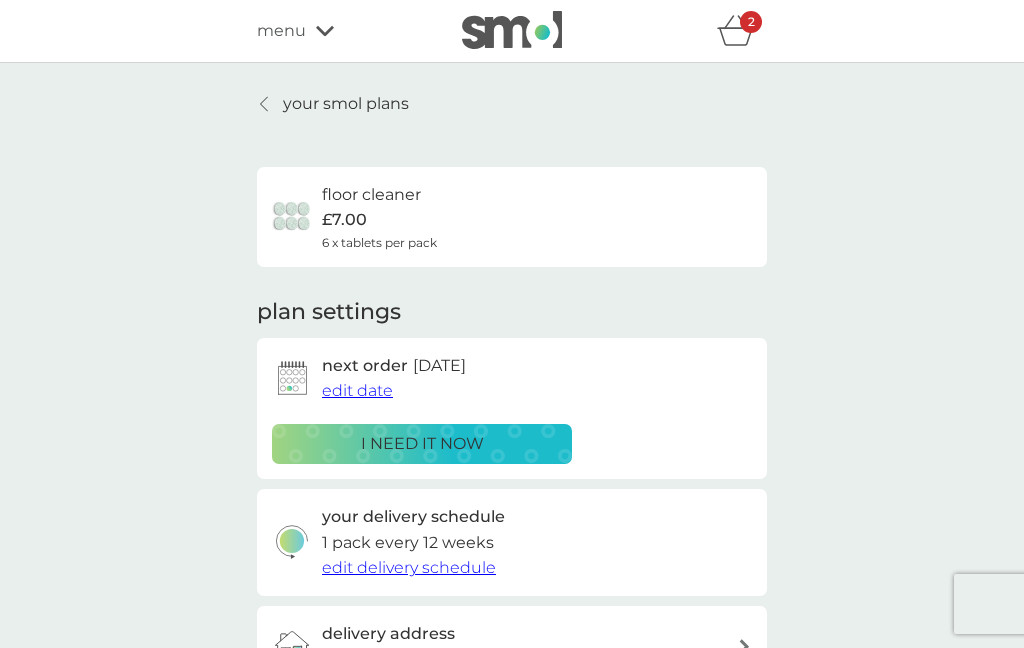 click on "edit date" at bounding box center (357, 390) 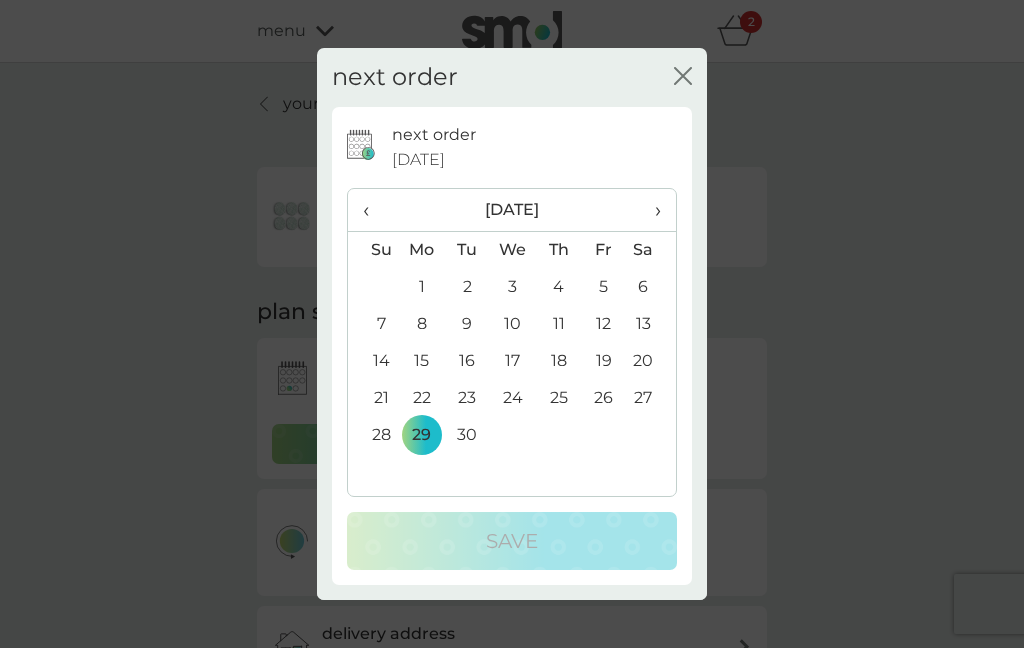 click on "›" at bounding box center [651, 210] 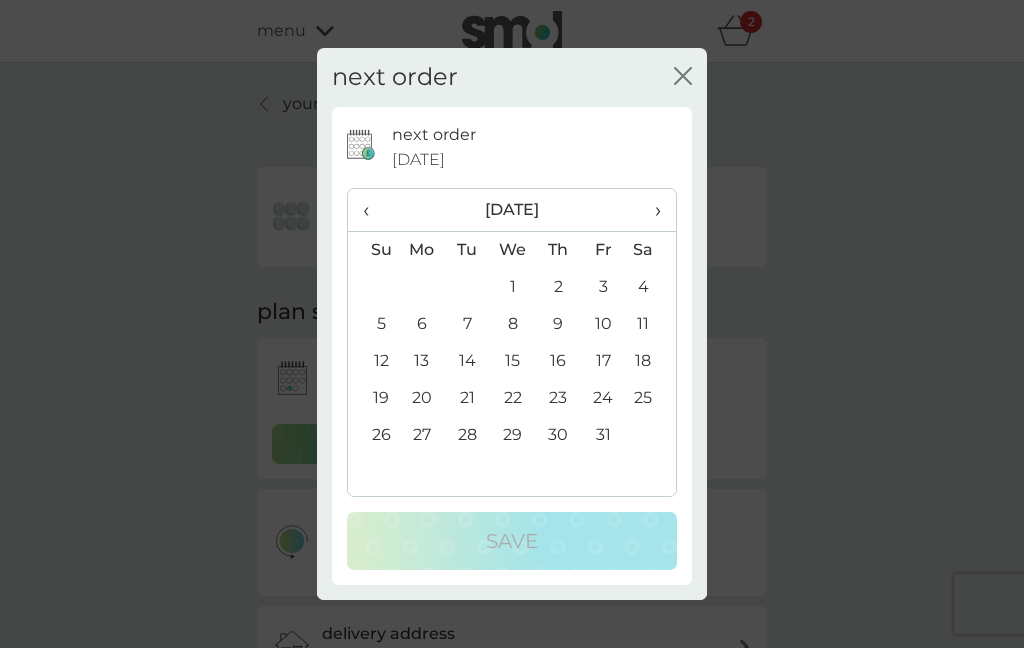 click on "›" at bounding box center [651, 210] 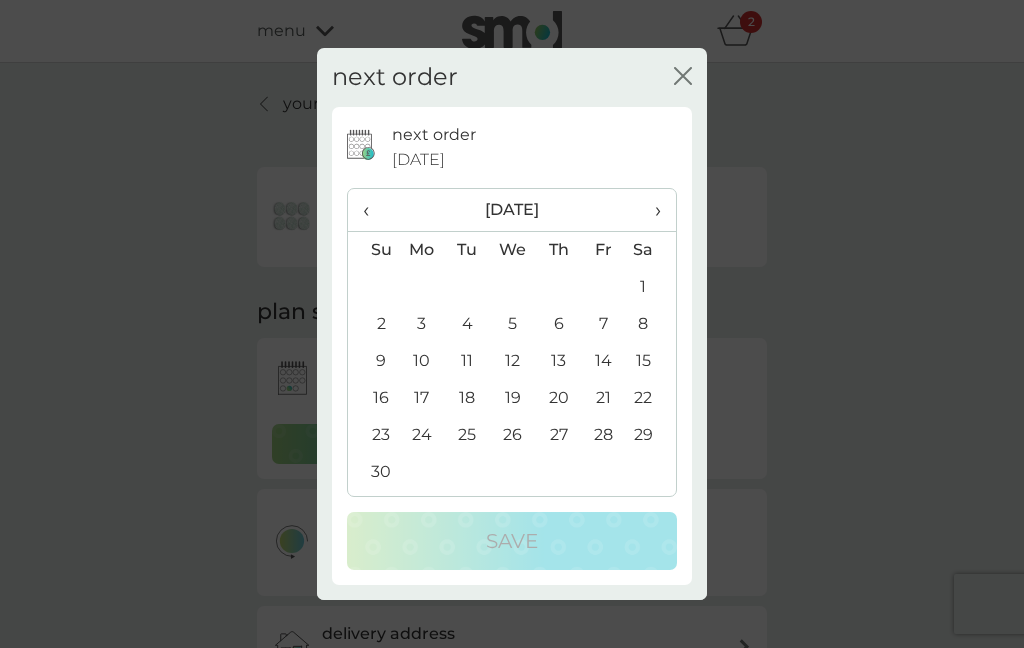 click on "›" at bounding box center (651, 210) 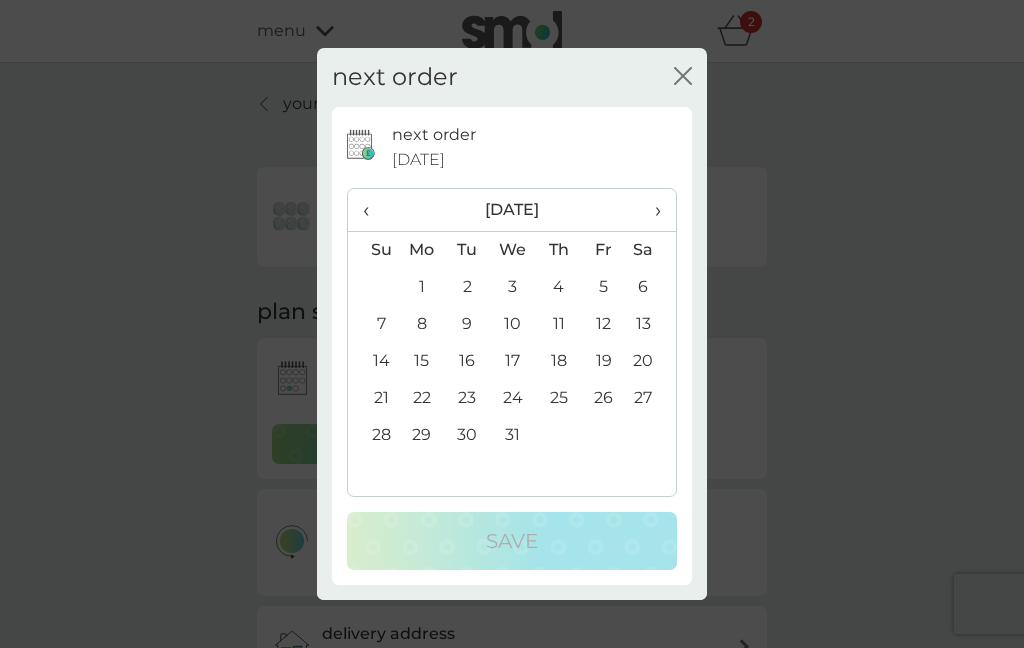 click on "29" at bounding box center (422, 435) 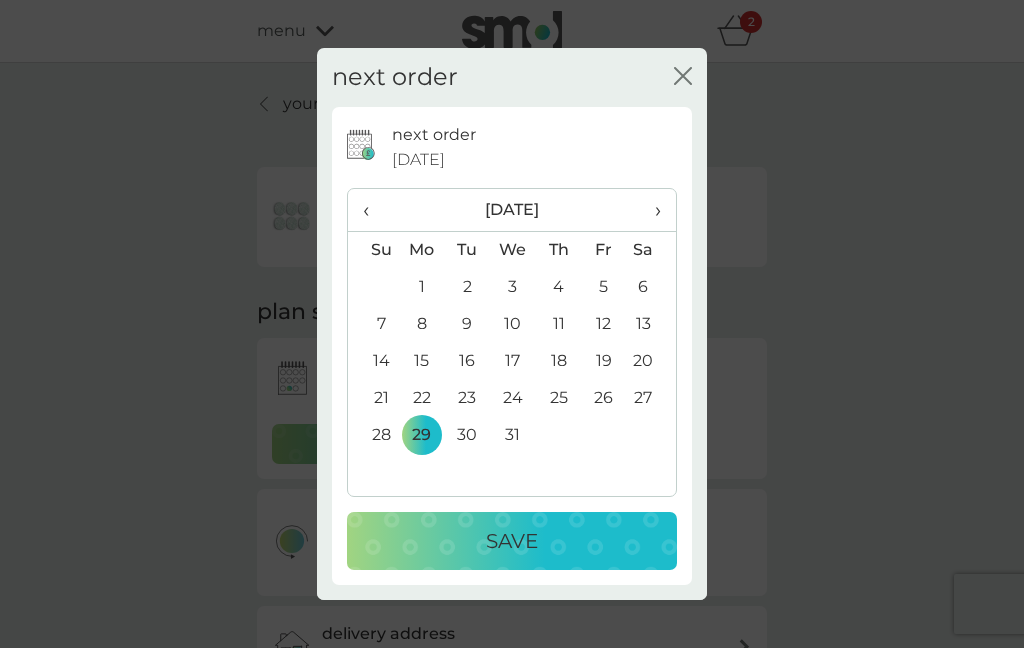 click on "Save" at bounding box center (512, 541) 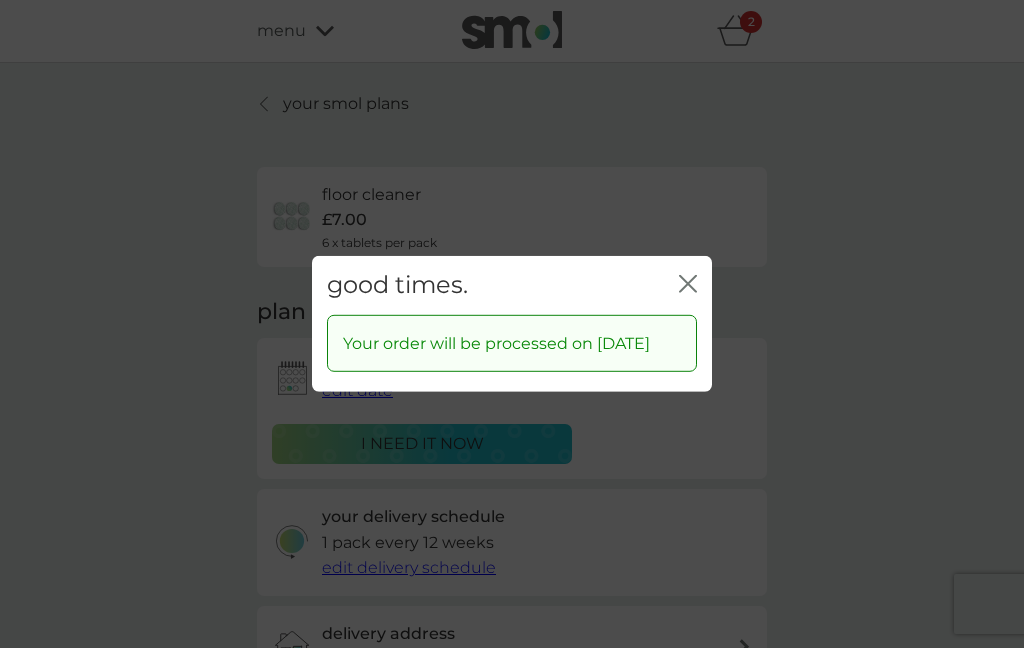 click on "close" 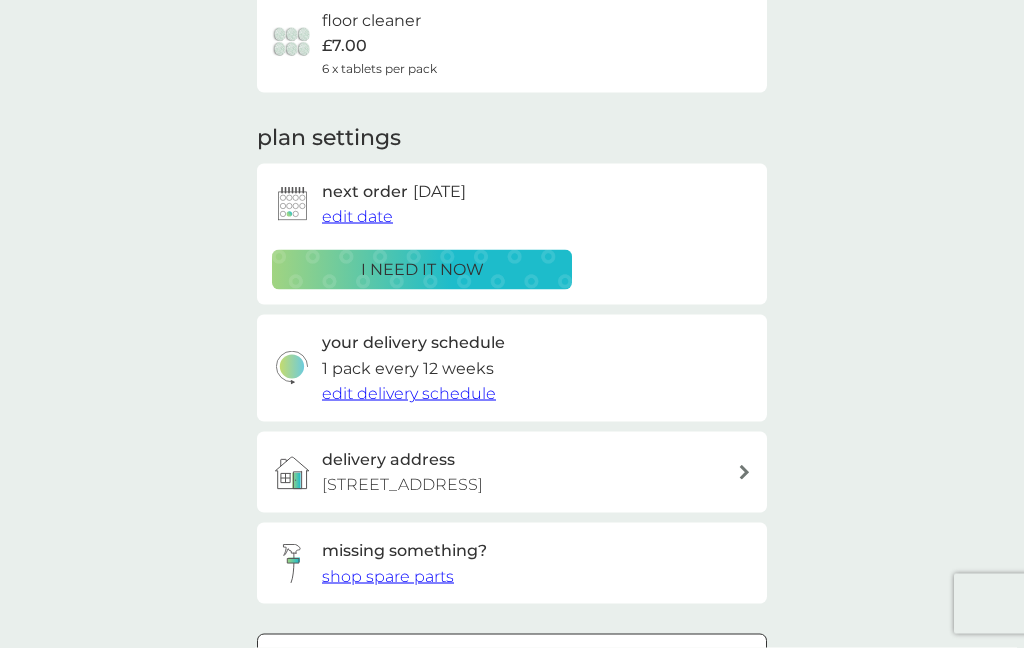 scroll, scrollTop: 175, scrollLeft: 0, axis: vertical 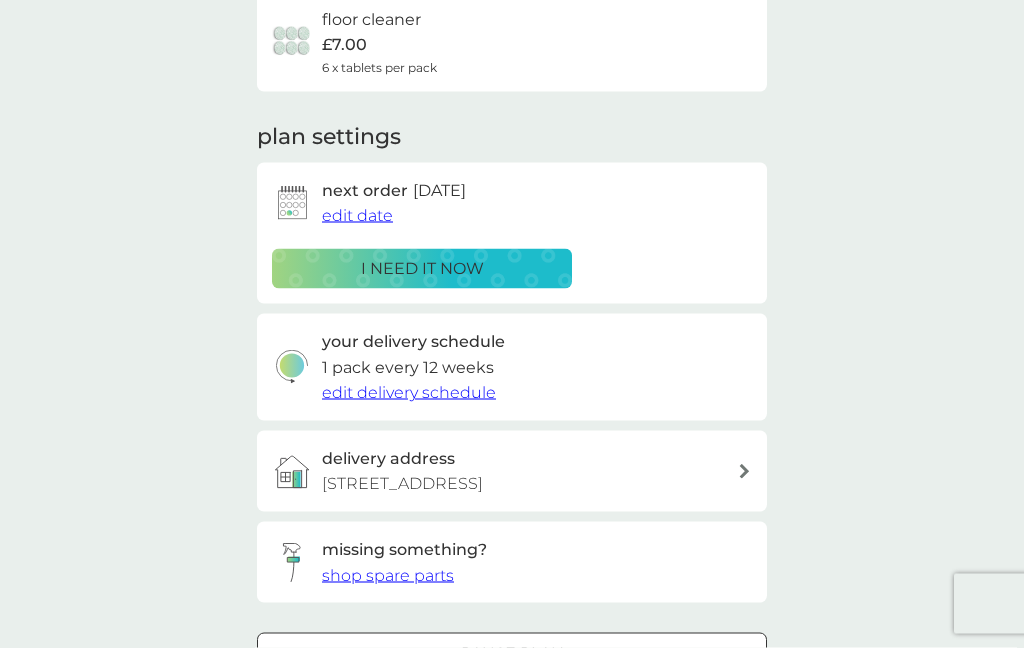 click on "edit delivery schedule" at bounding box center [409, 392] 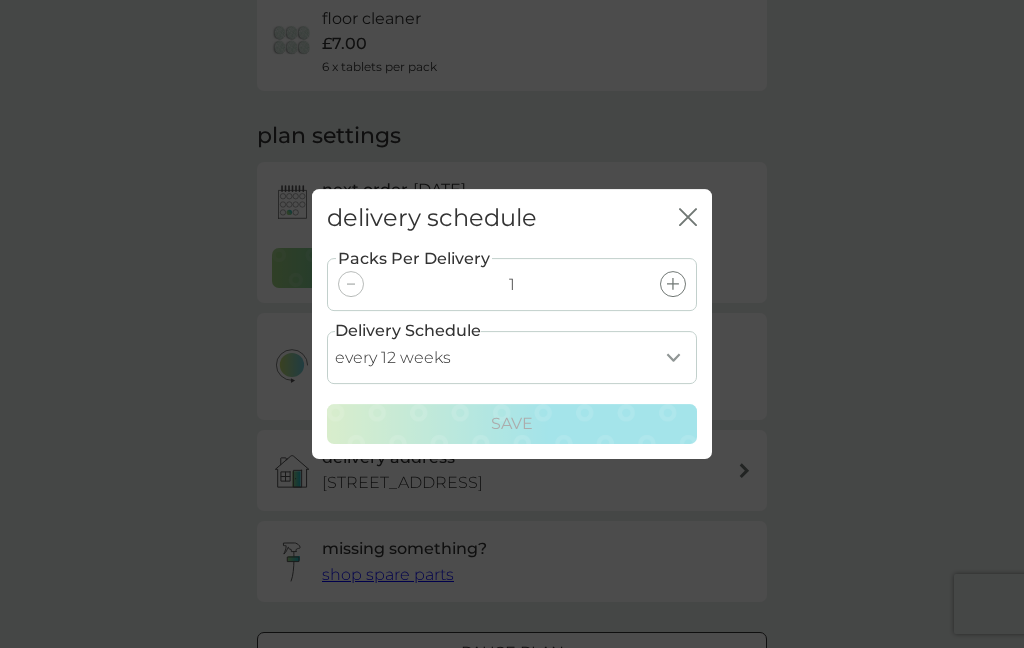 click on "every 1 week every 2 weeks every 3 weeks every 4 weeks every 5 weeks every 6 weeks every 7 weeks every 8 weeks every 9 weeks every 10 weeks every 11 weeks every 12 weeks every 13 weeks every 14 weeks every 15 weeks every 16 weeks every 17 weeks every 18 weeks every 19 weeks every 20 weeks every 21 weeks every 22 weeks every 23 weeks every 24 weeks every 25 weeks every 26 weeks" at bounding box center [512, 357] 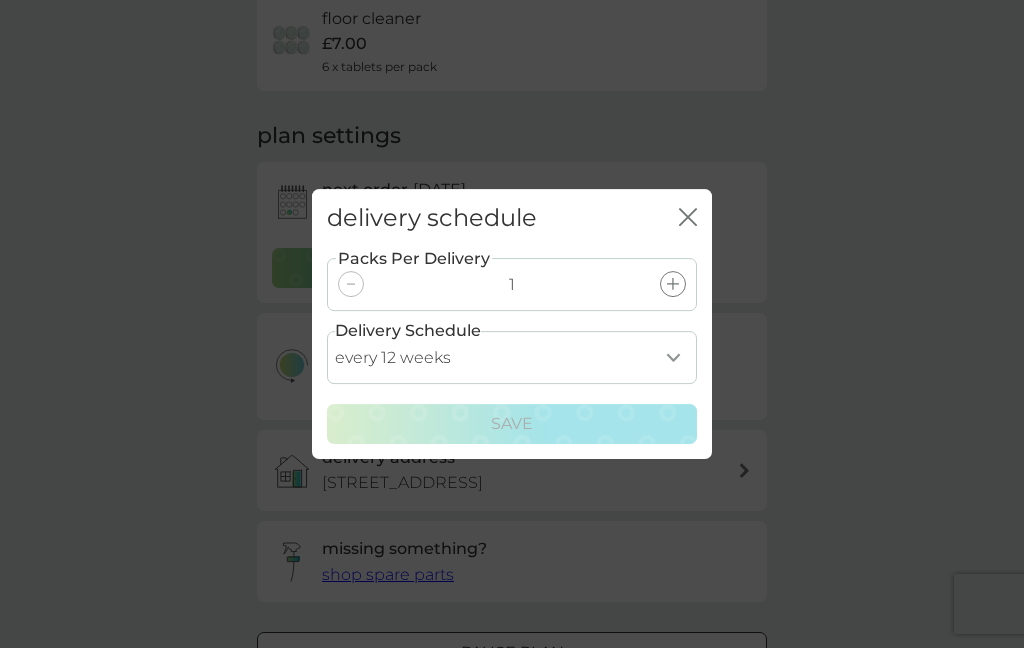 select on "182" 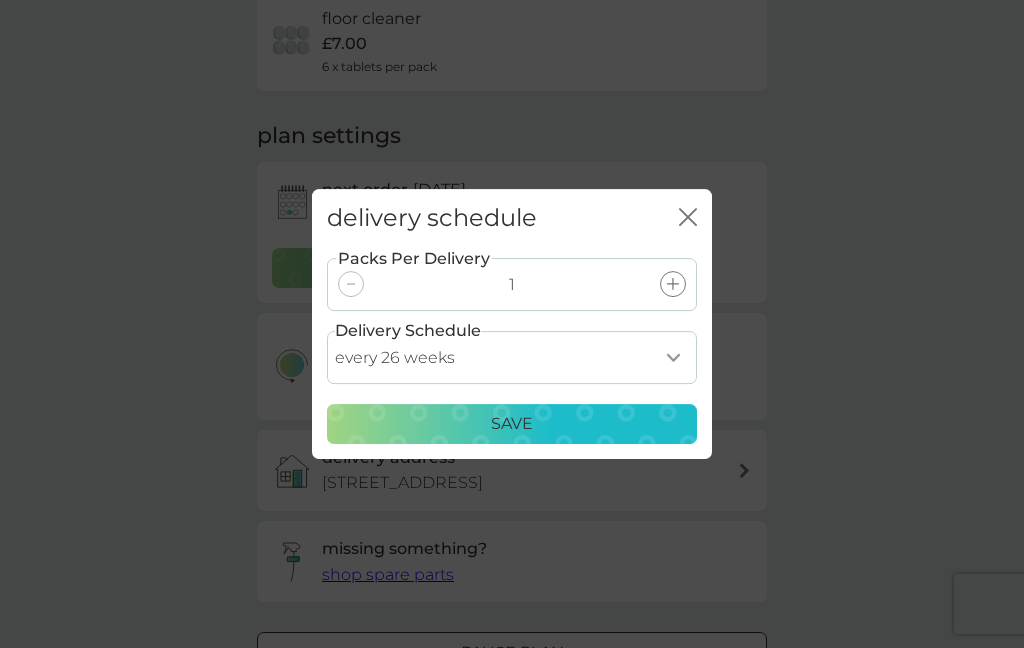 click on "Save" at bounding box center (512, 424) 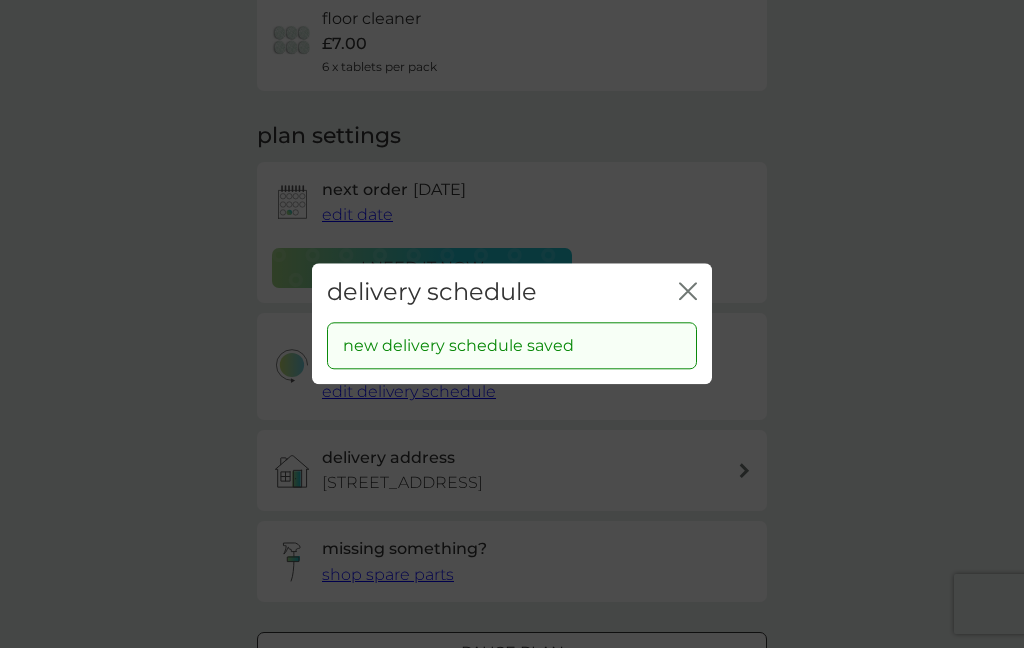 click on "close" 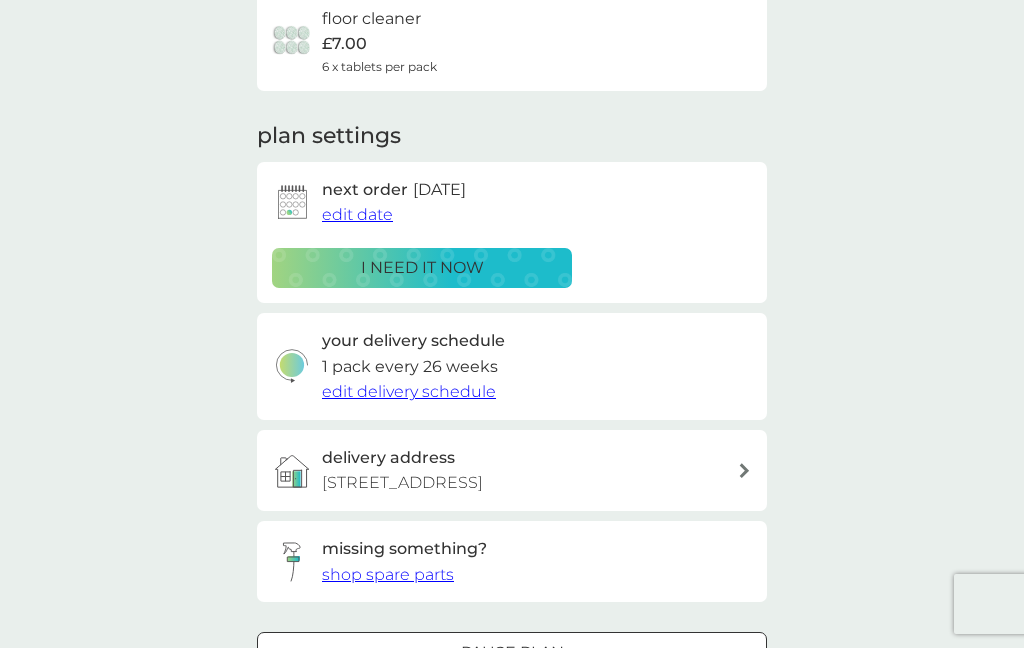 click on "shop spare parts" at bounding box center (388, 574) 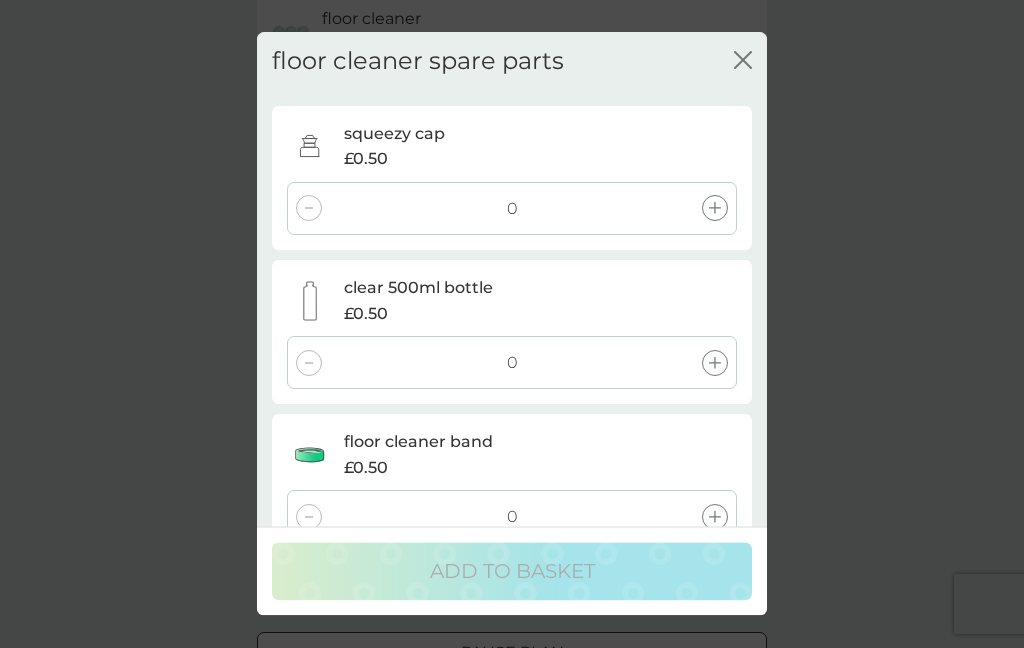 click 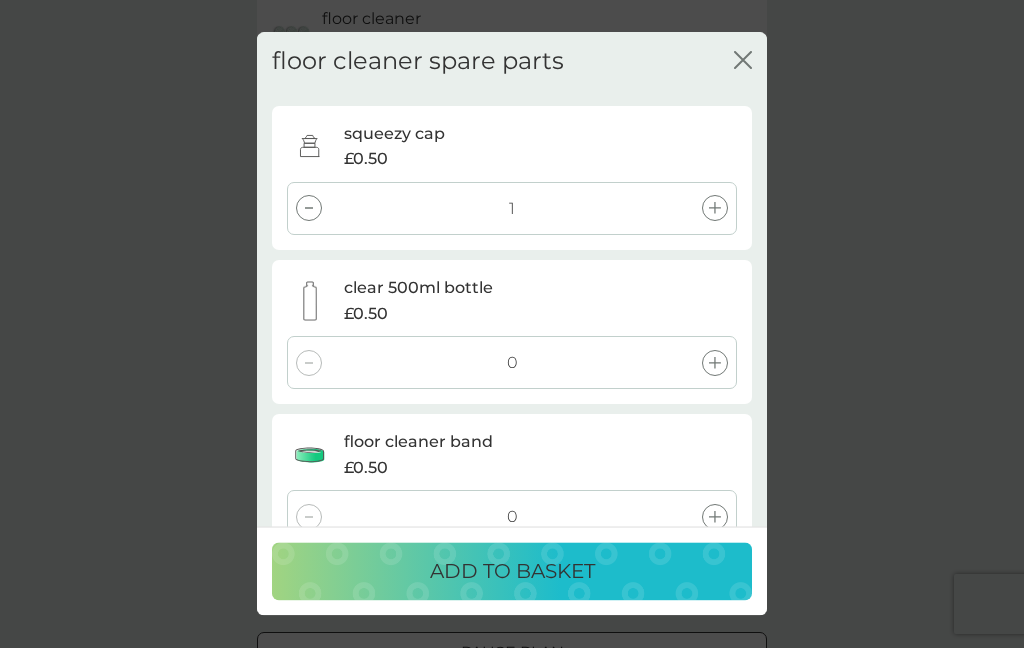 click at bounding box center [715, 363] 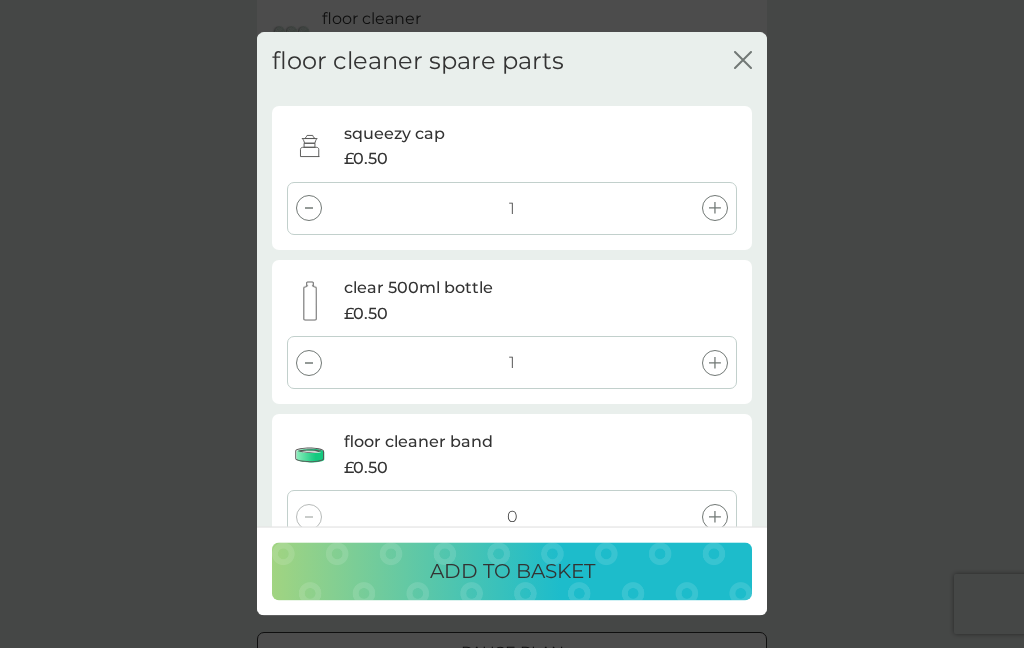 click 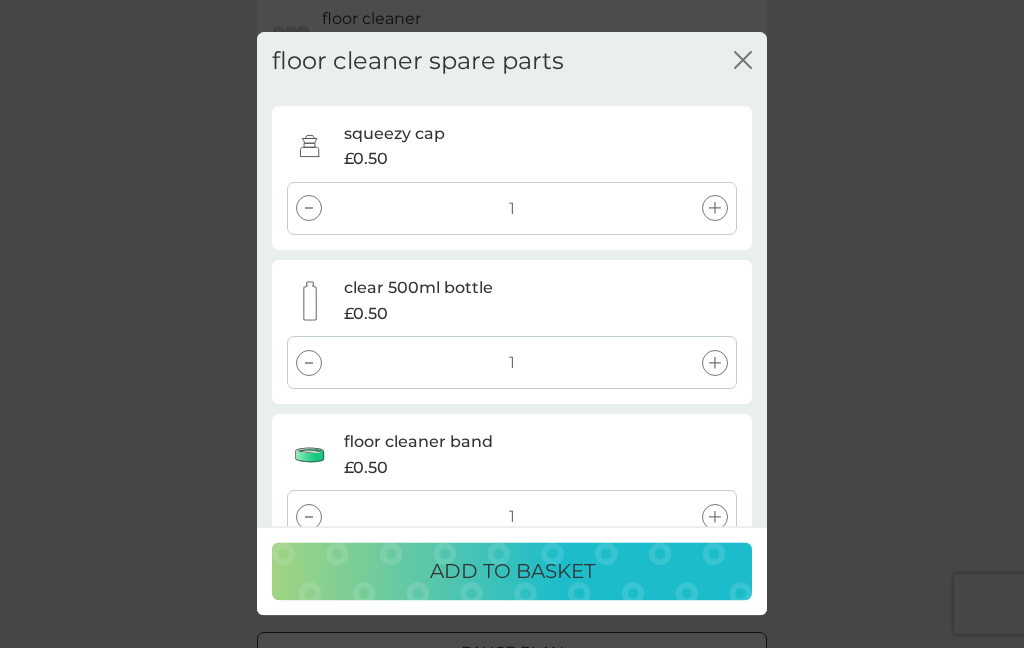 click on "ADD TO BASKET" at bounding box center (512, 572) 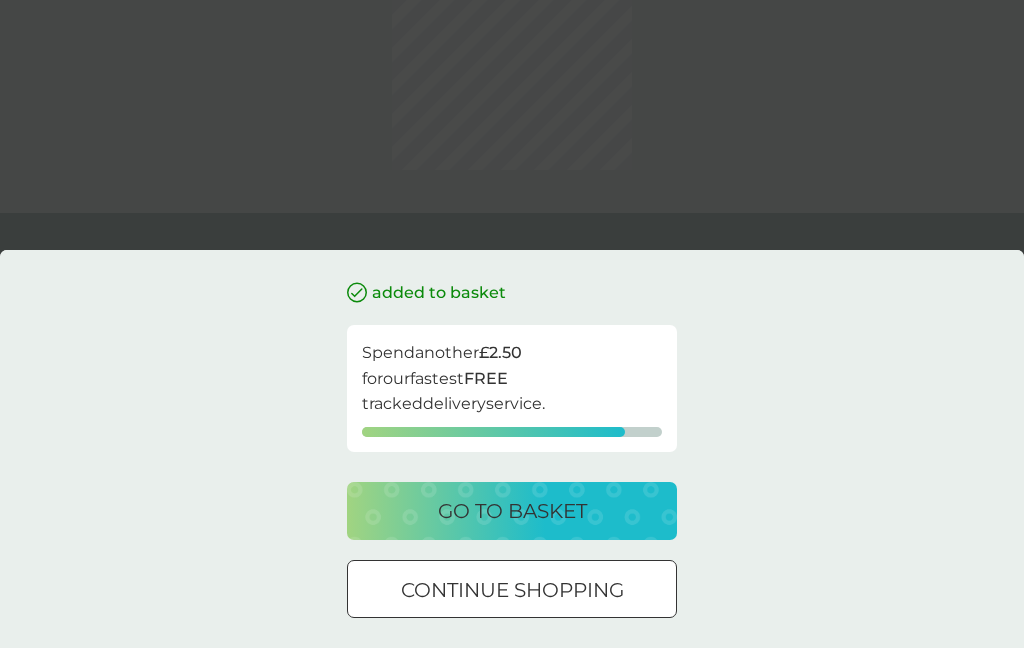 scroll, scrollTop: 0, scrollLeft: 0, axis: both 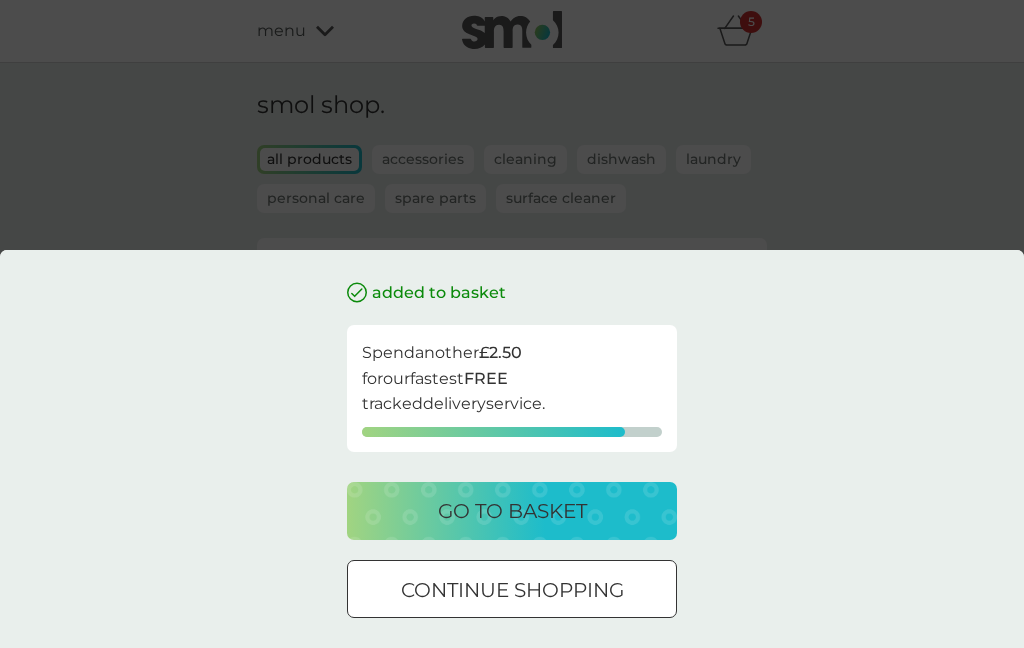 click on "continue shopping" at bounding box center [512, 590] 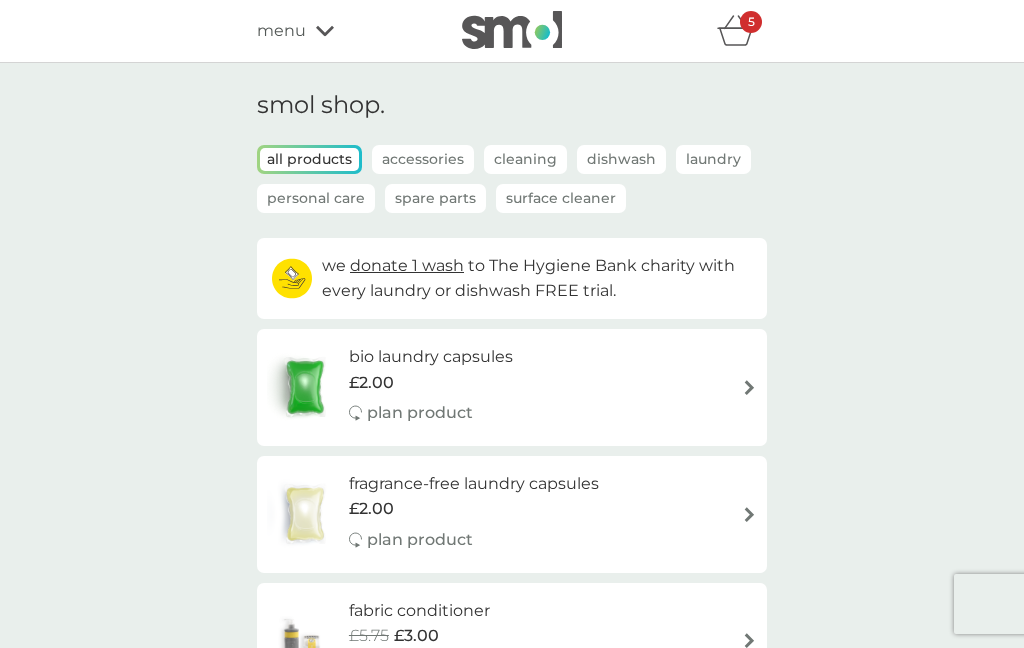 click on "Personal Care" at bounding box center (316, 198) 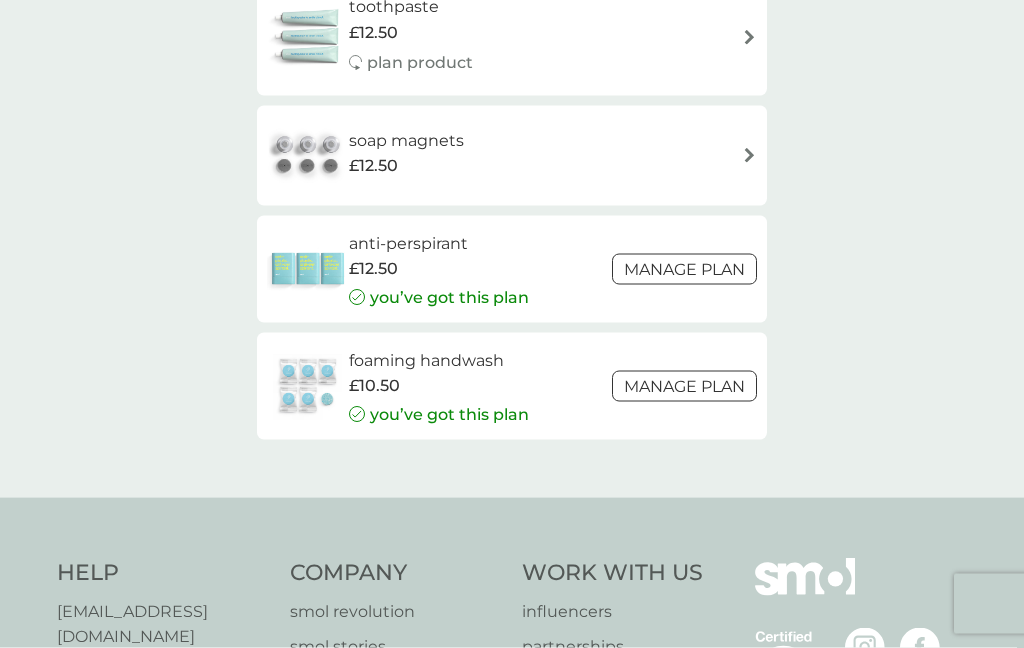 scroll, scrollTop: 974, scrollLeft: 0, axis: vertical 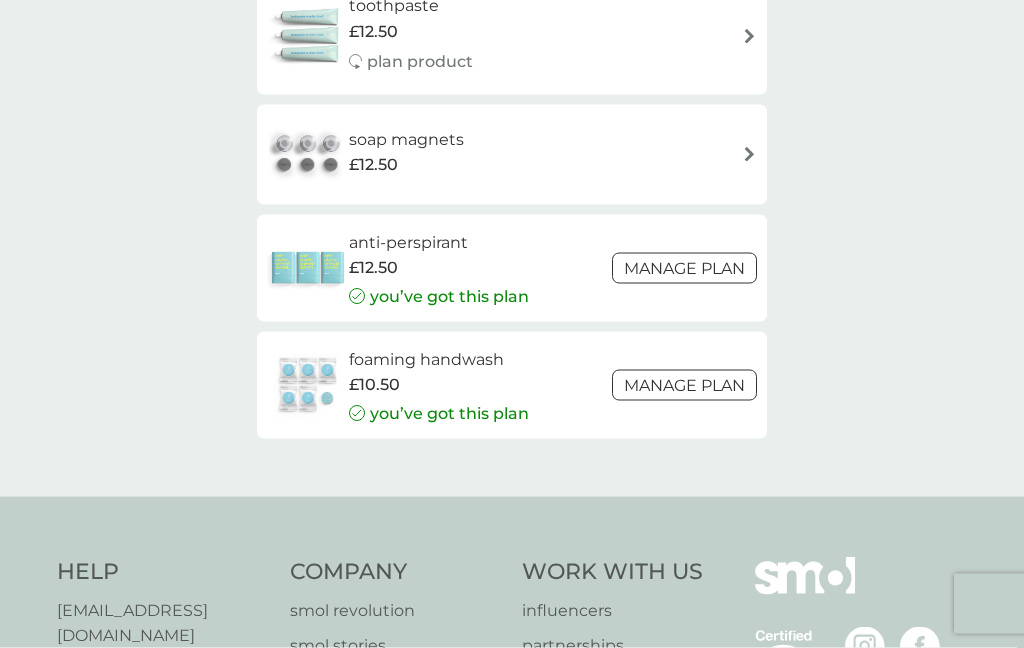 click on "foaming handwash" at bounding box center (439, 360) 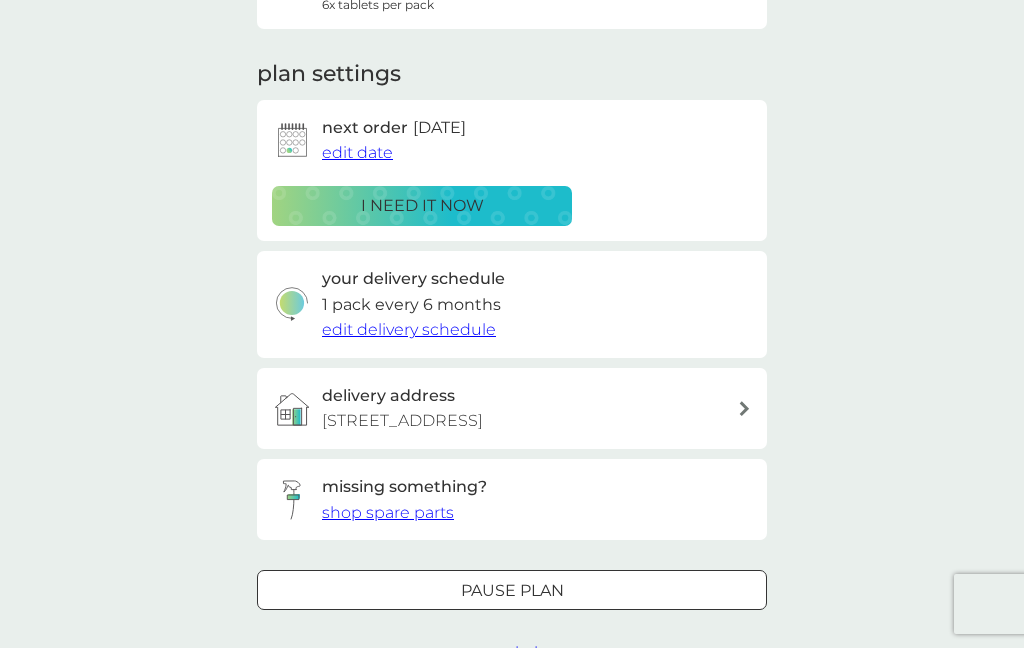 scroll, scrollTop: 242, scrollLeft: 0, axis: vertical 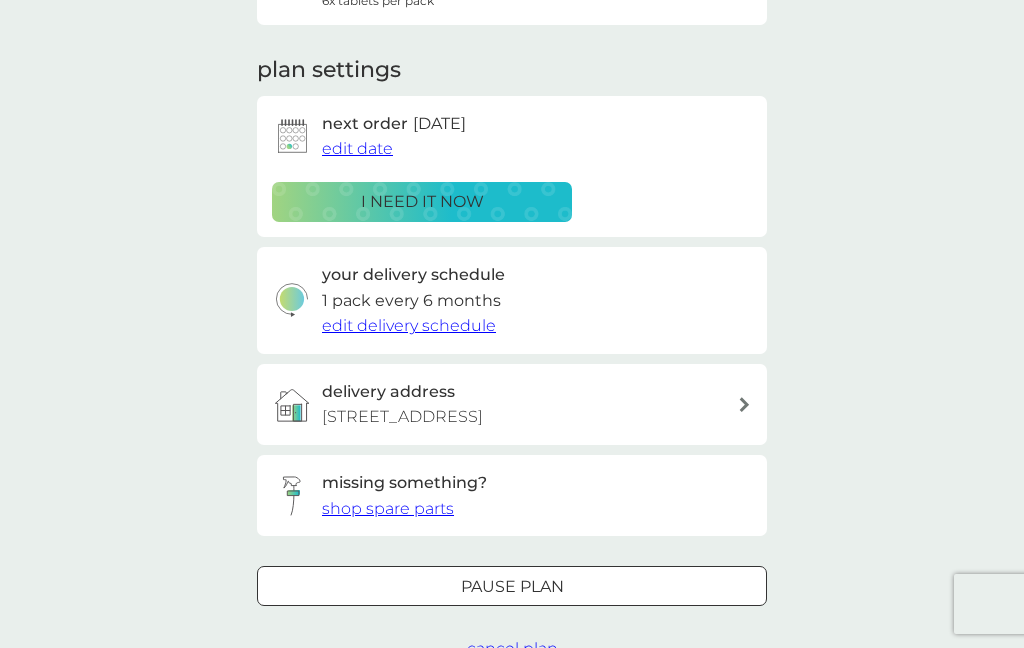 click on "shop spare parts" at bounding box center [388, 508] 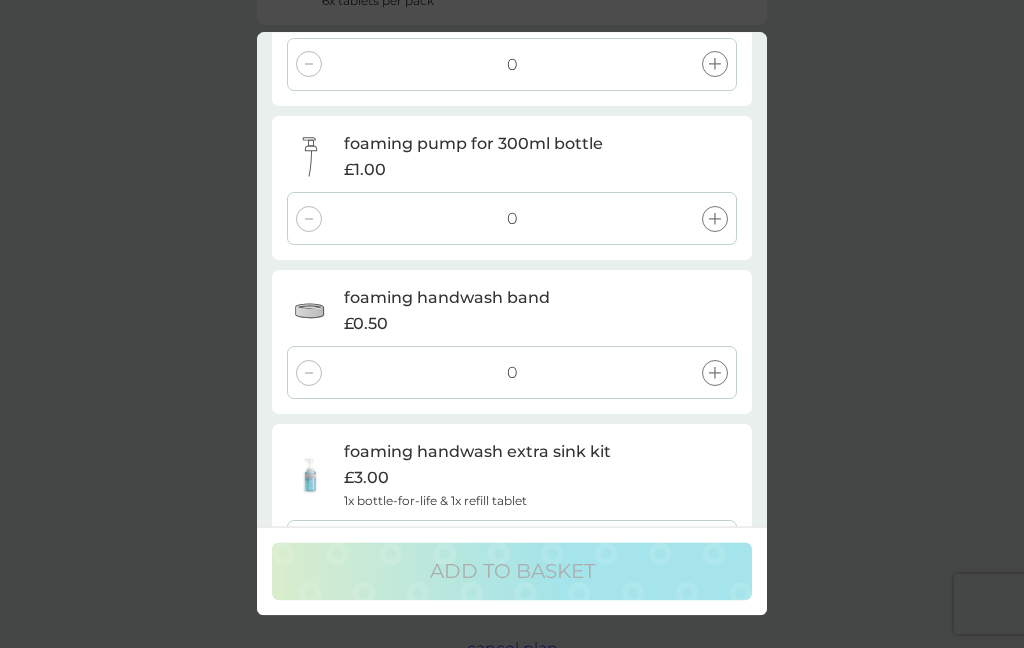 scroll, scrollTop: 143, scrollLeft: 0, axis: vertical 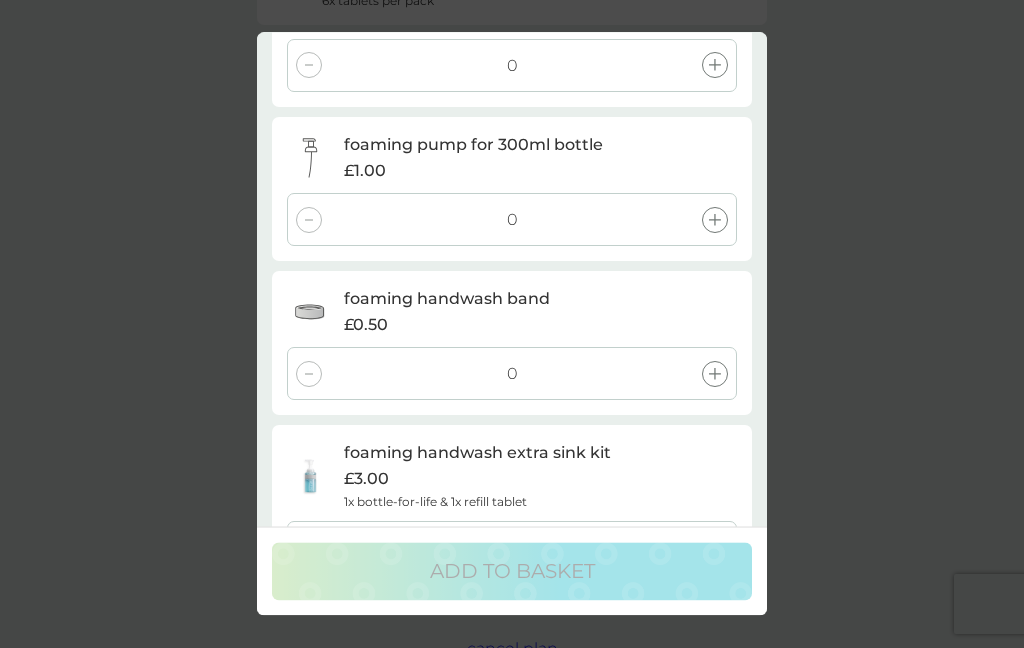 click 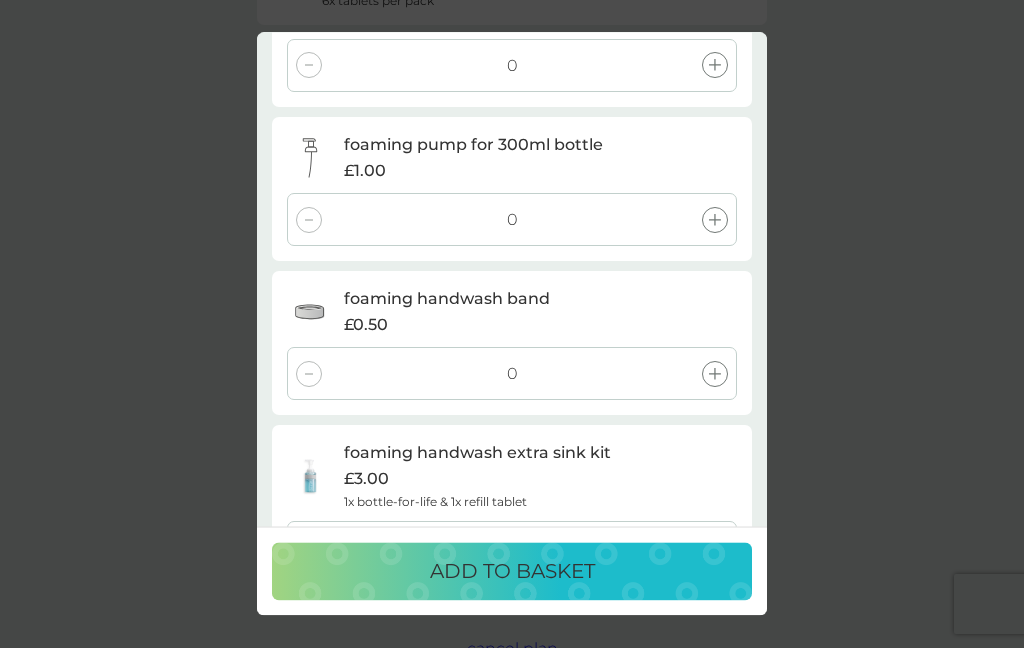 click on "ADD TO BASKET" at bounding box center [512, 572] 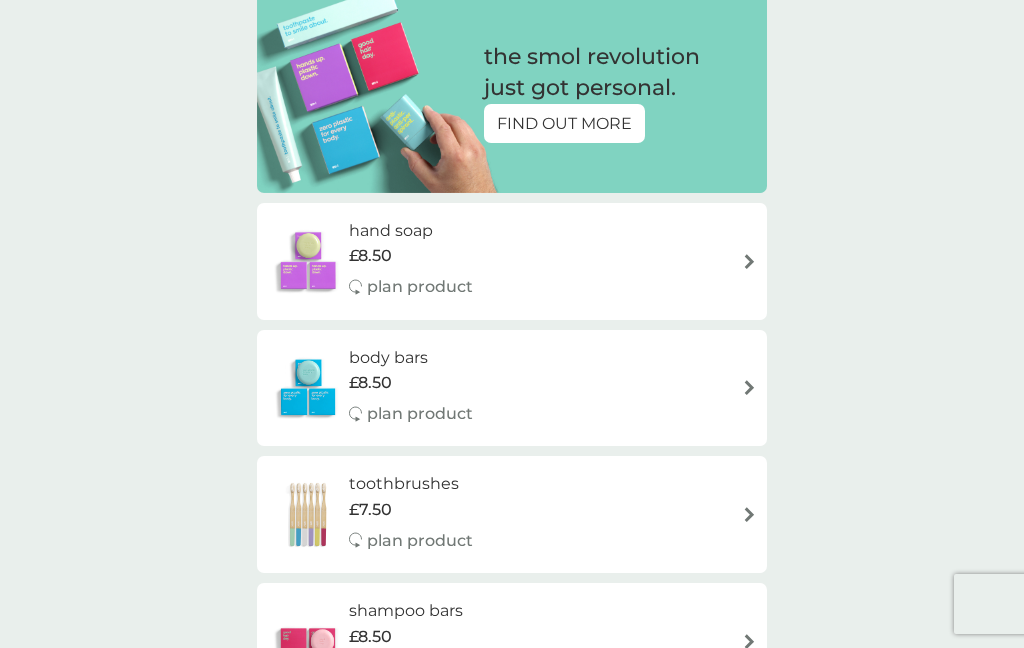 scroll, scrollTop: 0, scrollLeft: 0, axis: both 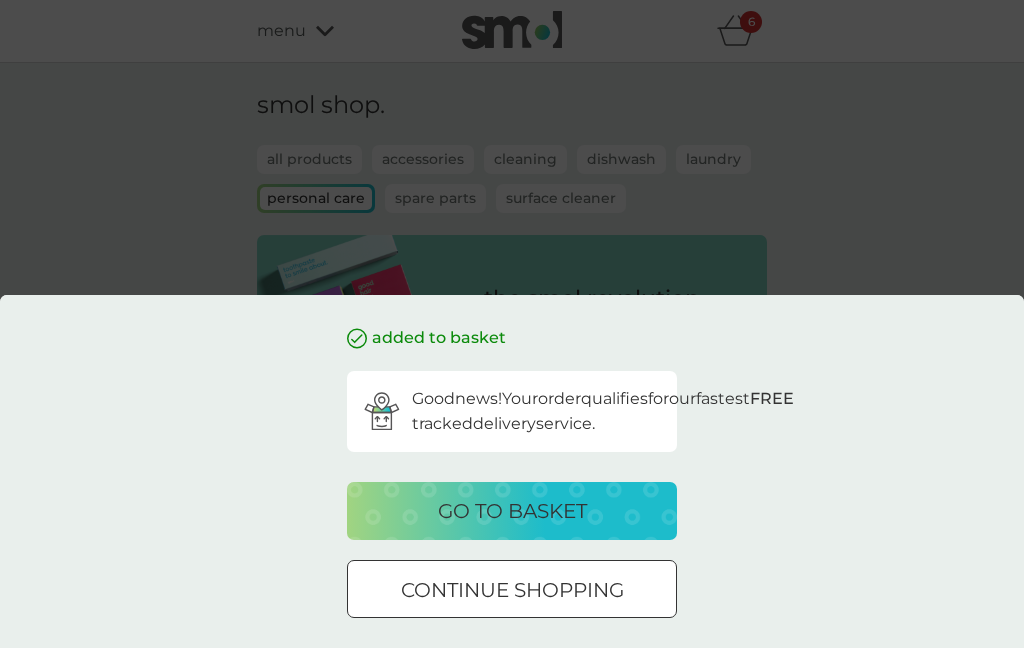 click on "continue shopping" at bounding box center [512, 590] 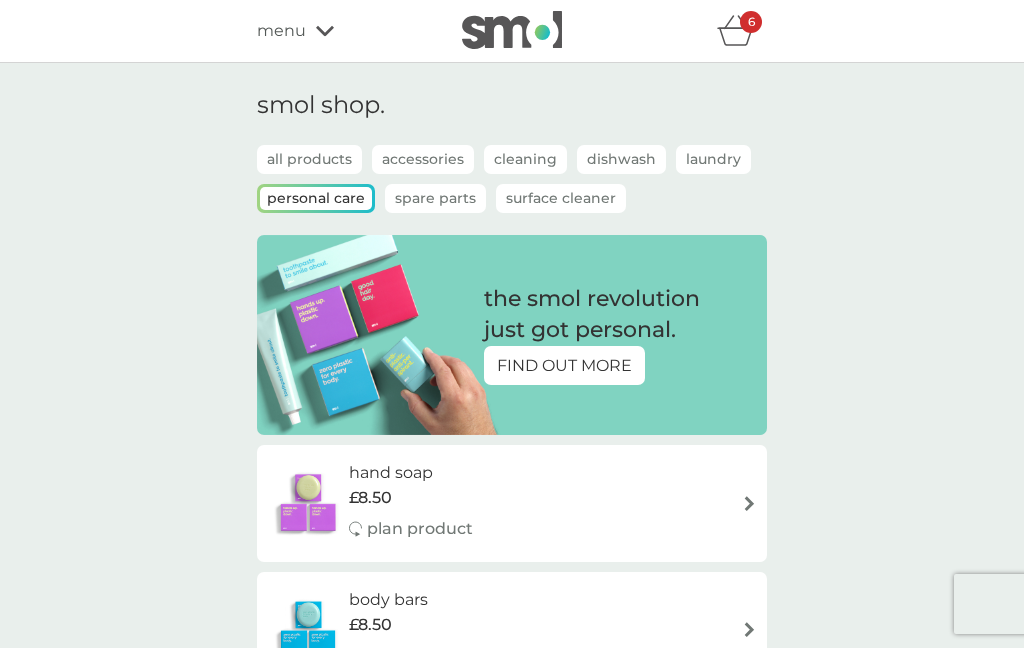 click on "Dishwash" at bounding box center (621, 159) 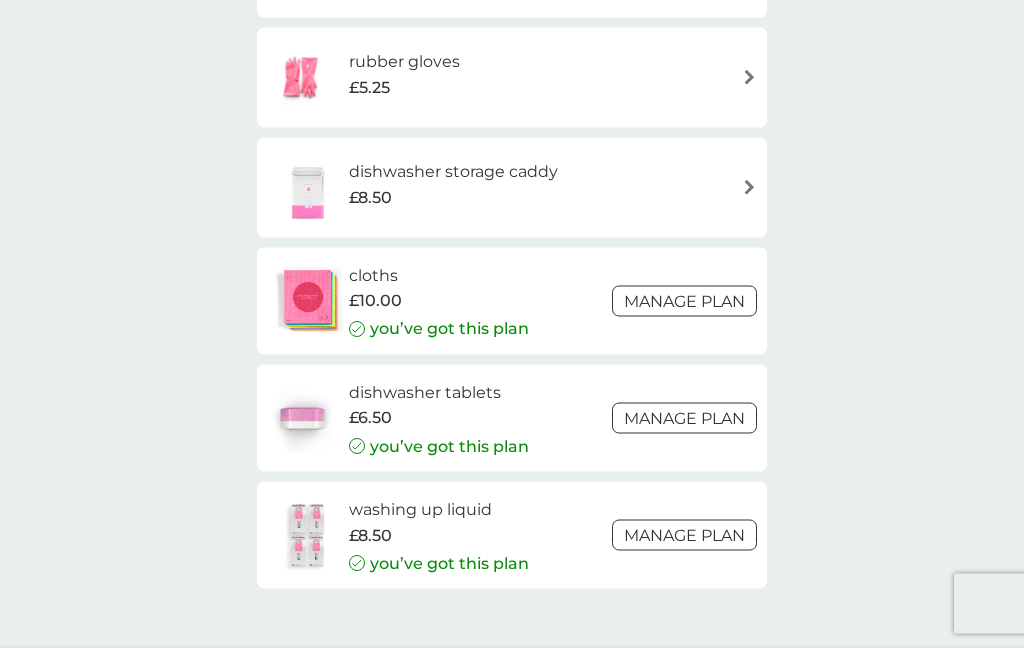 scroll, scrollTop: 557, scrollLeft: 0, axis: vertical 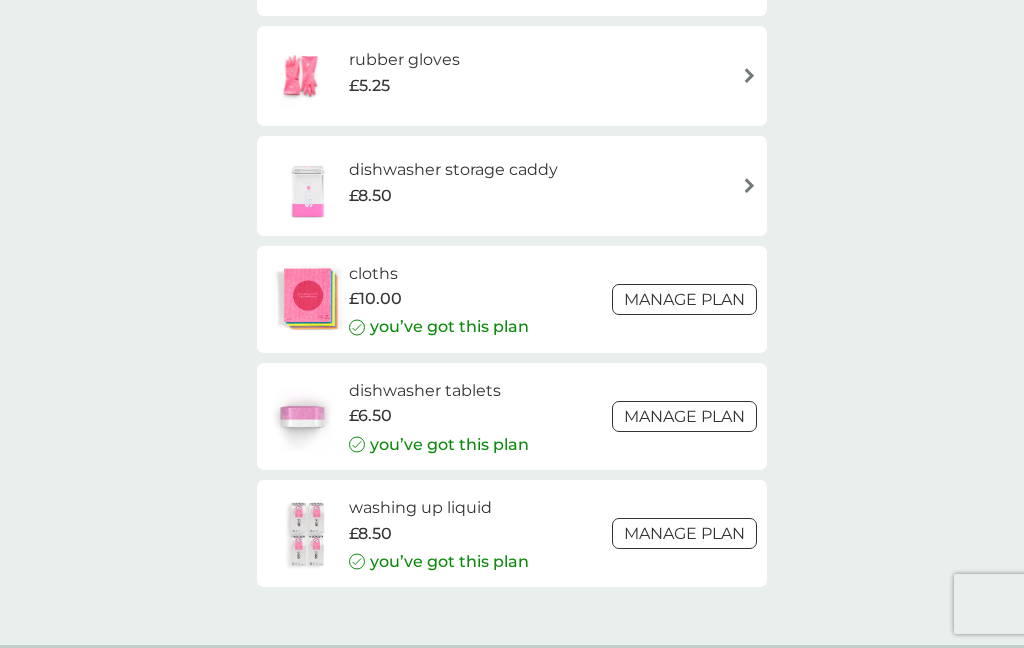 click on "you’ve got this plan" at bounding box center (449, 562) 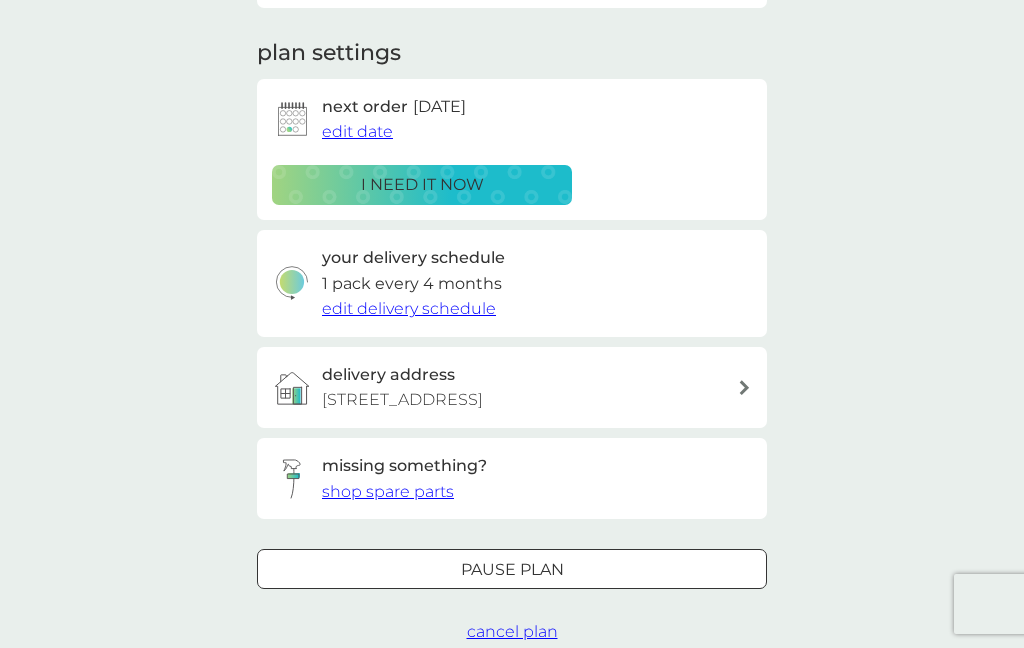 scroll, scrollTop: 269, scrollLeft: 0, axis: vertical 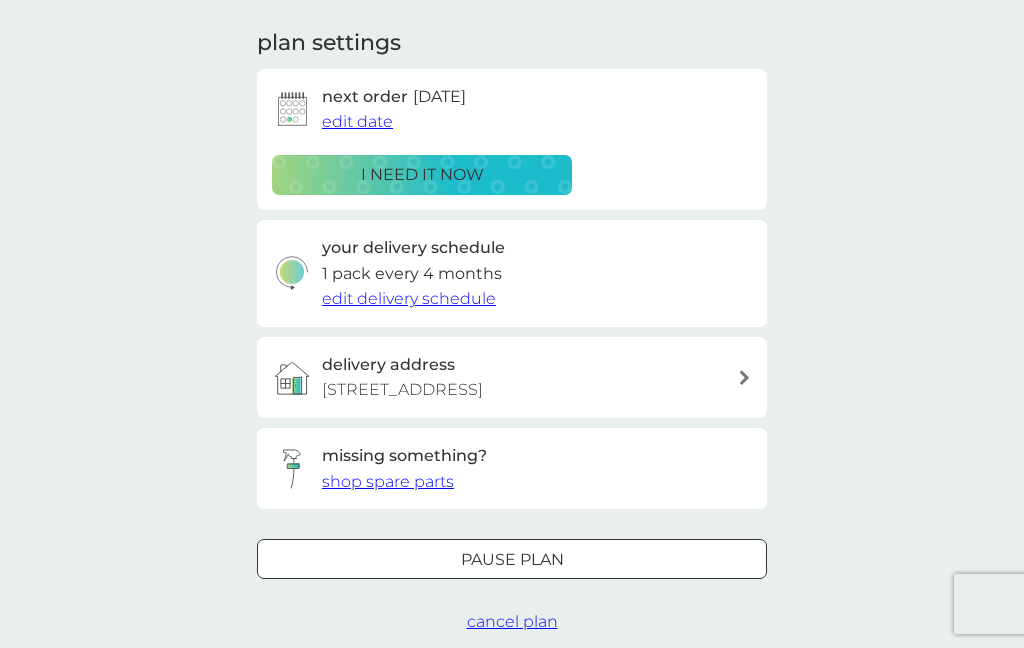 click on "shop spare parts" at bounding box center (388, 481) 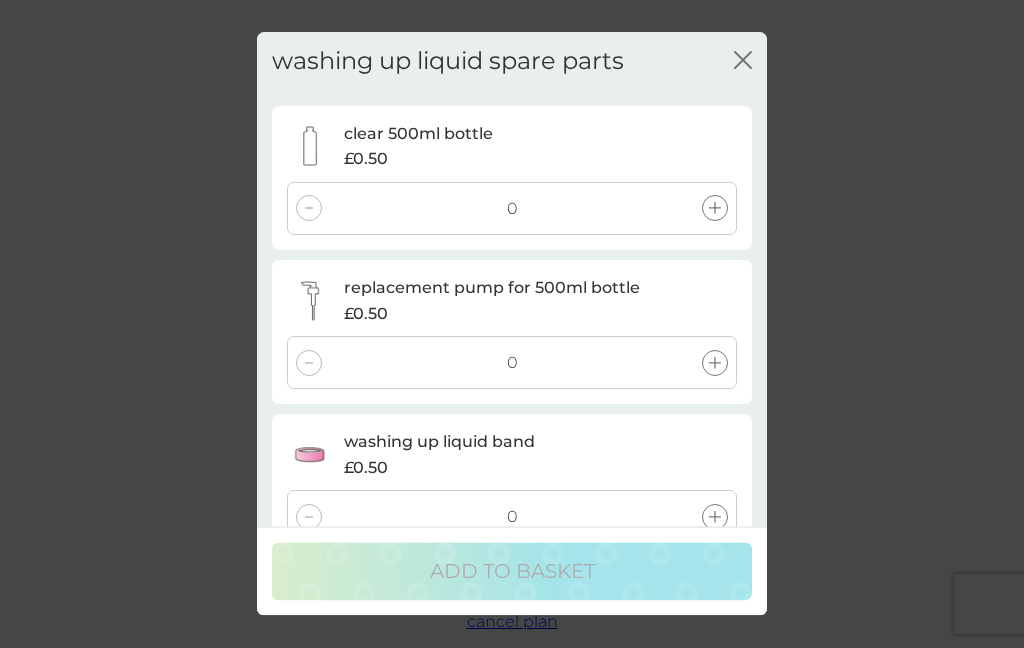 click 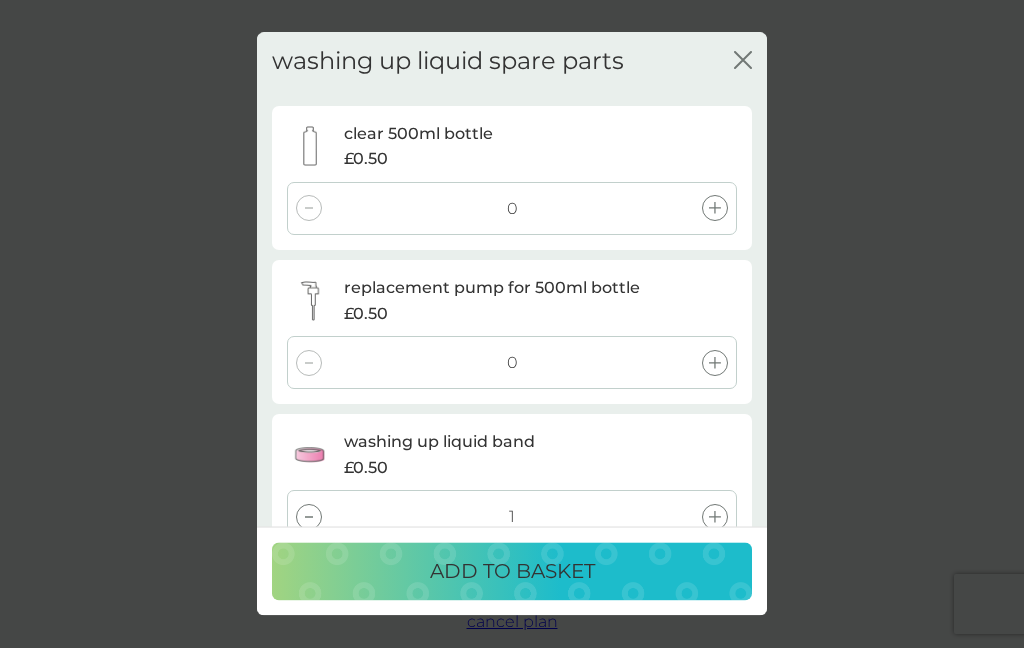 click at bounding box center [715, 363] 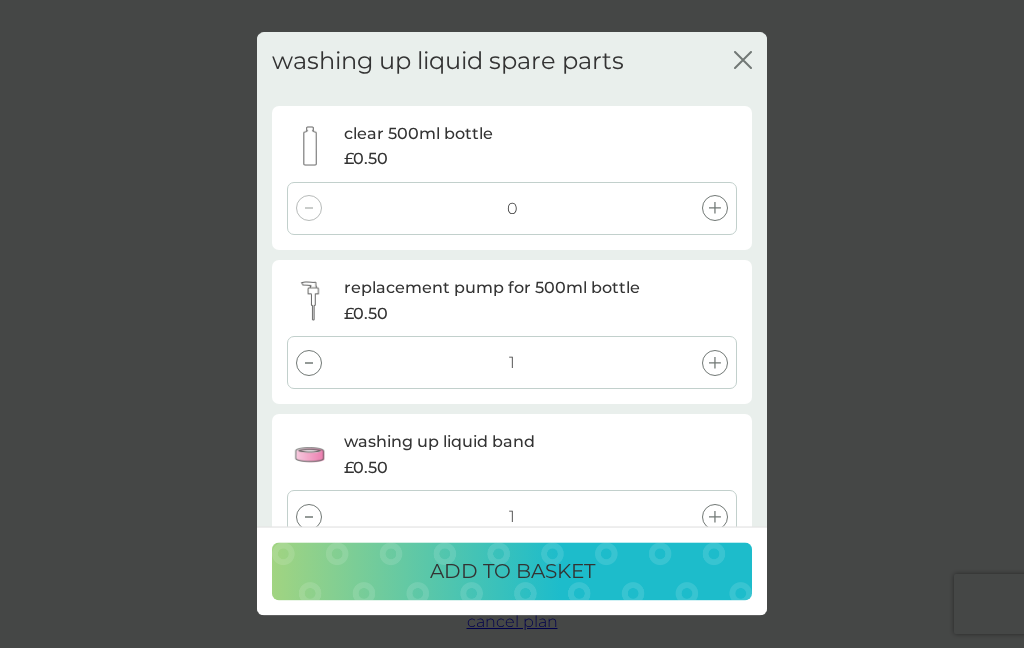 click at bounding box center (715, 209) 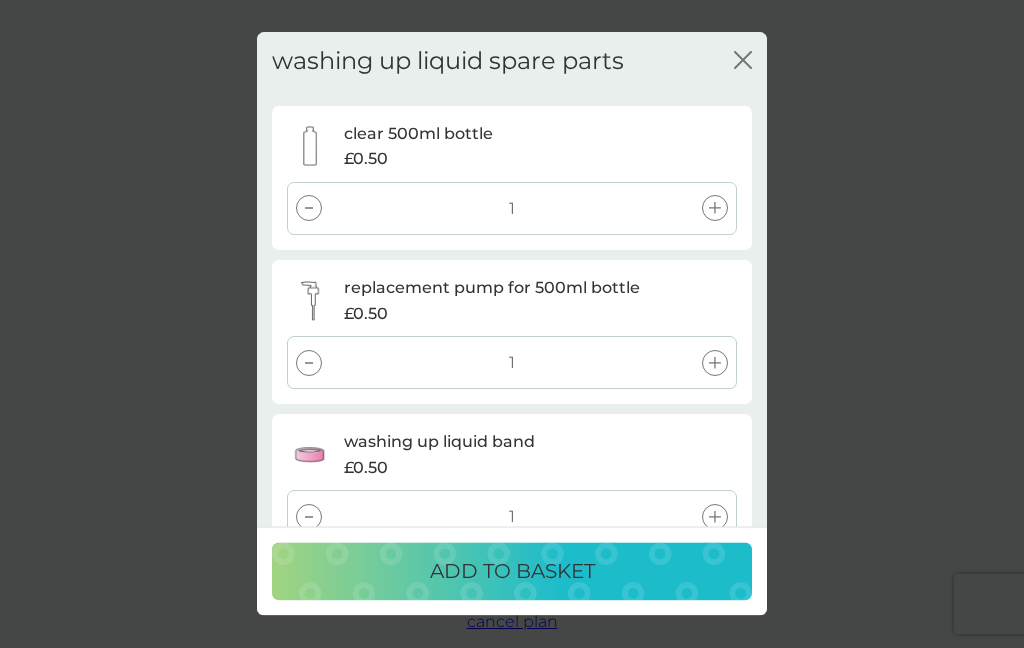 click on "ADD TO BASKET" at bounding box center [512, 572] 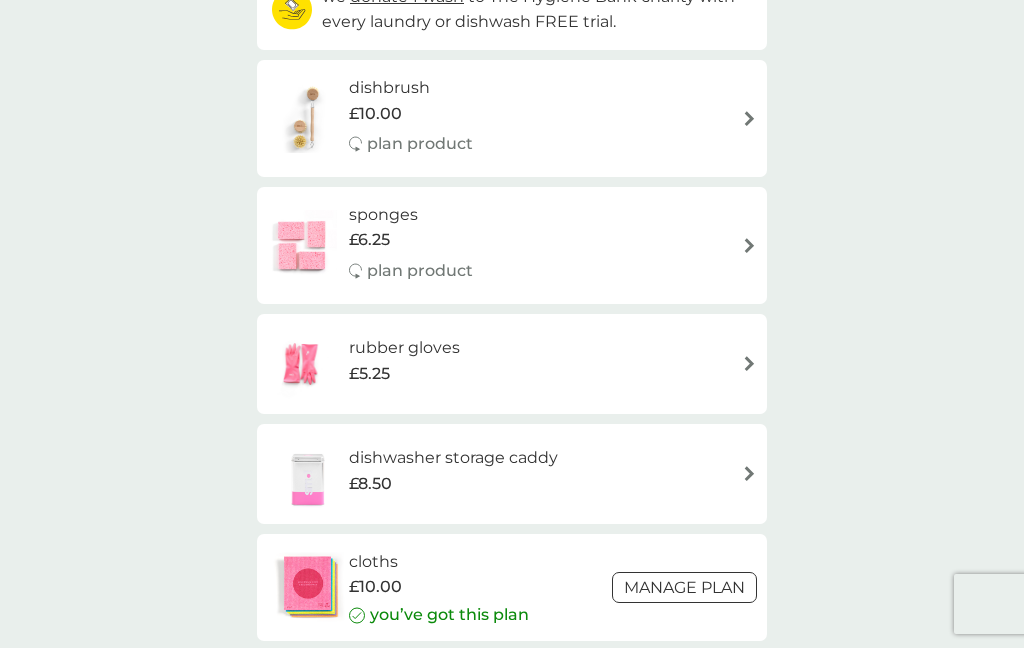 scroll, scrollTop: 0, scrollLeft: 0, axis: both 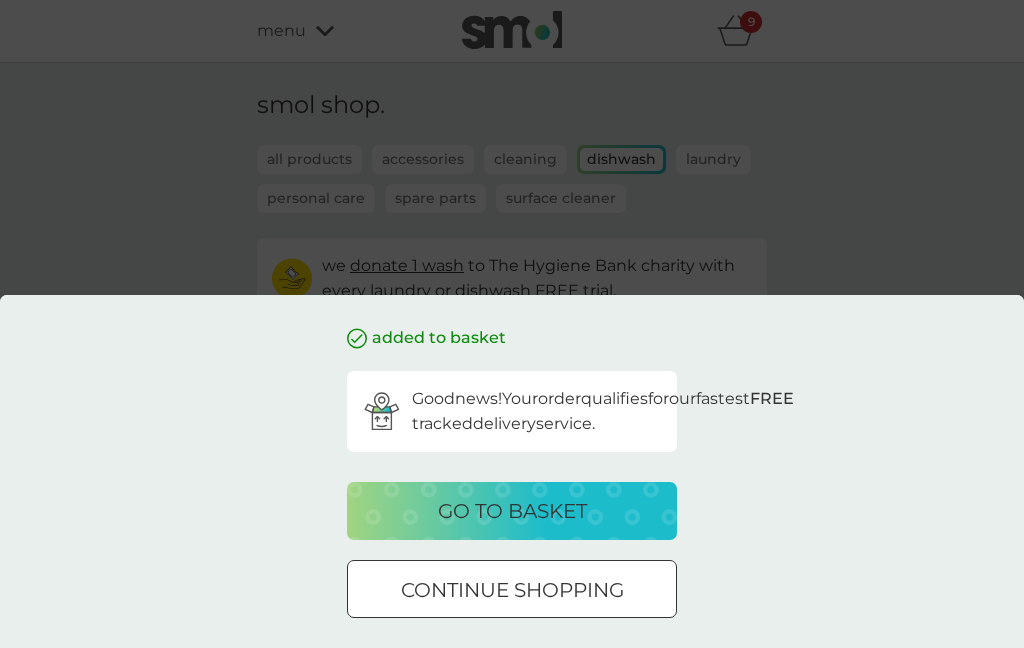 click on "go to basket" at bounding box center [512, 511] 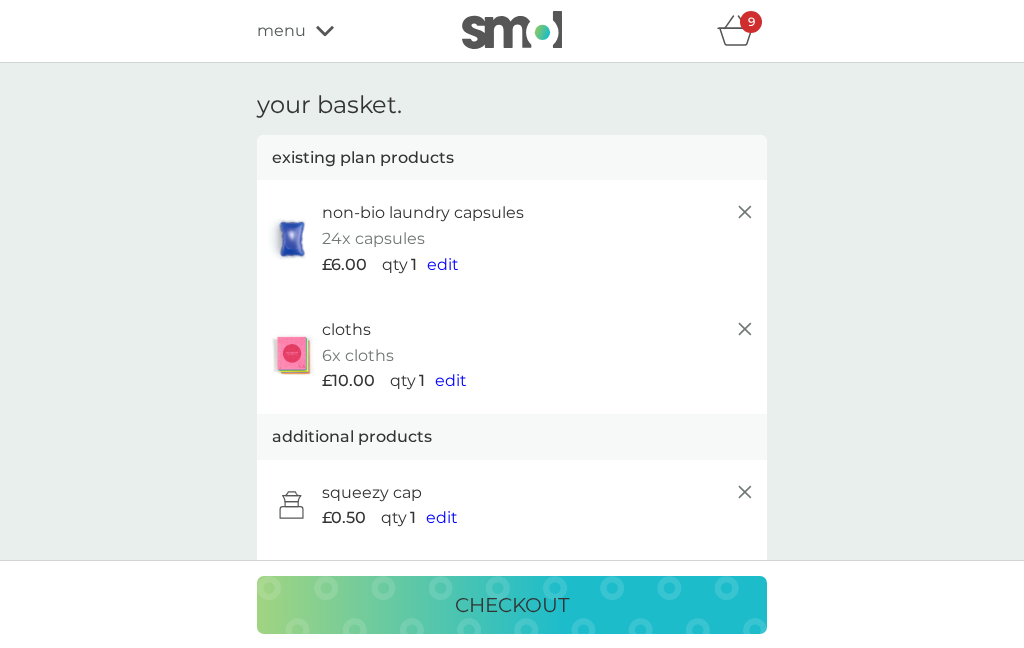 click on "checkout" at bounding box center (512, 605) 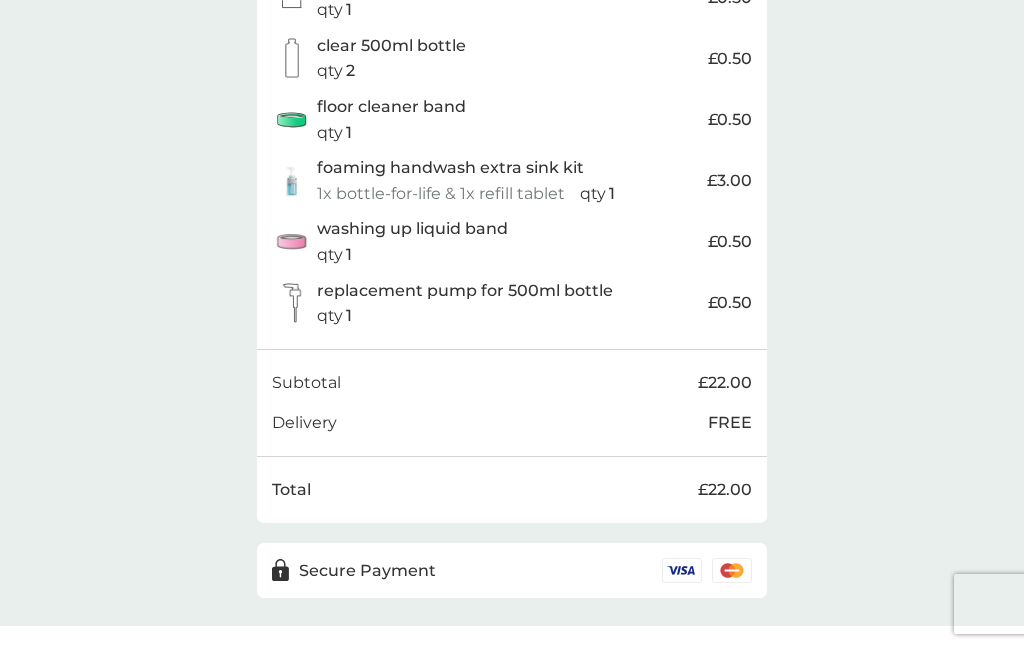 scroll, scrollTop: 909, scrollLeft: 0, axis: vertical 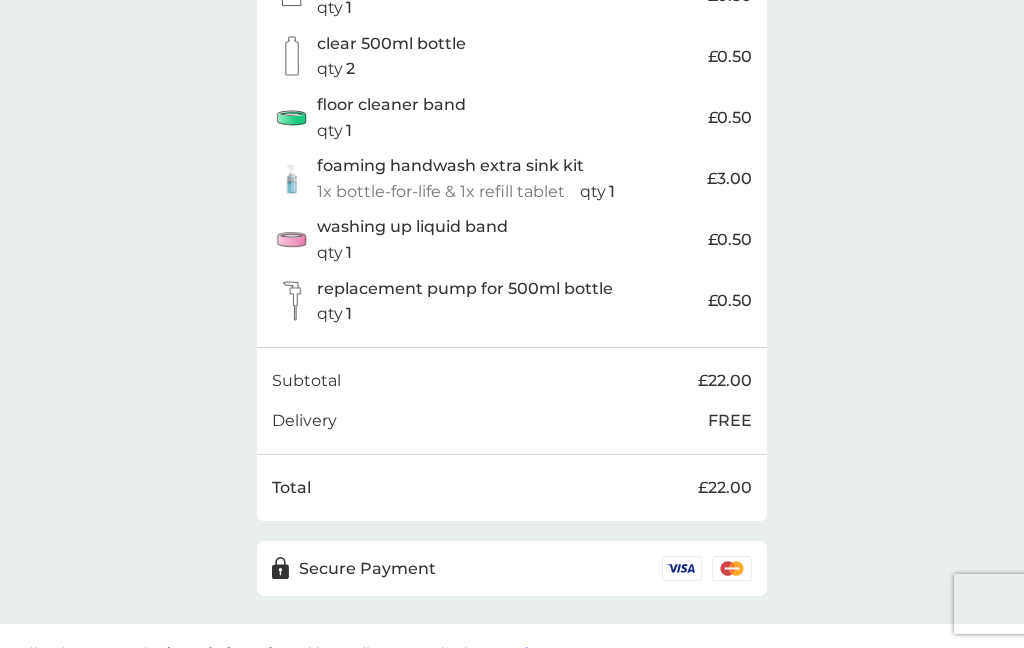 click on "Secure Payment" at bounding box center (367, 569) 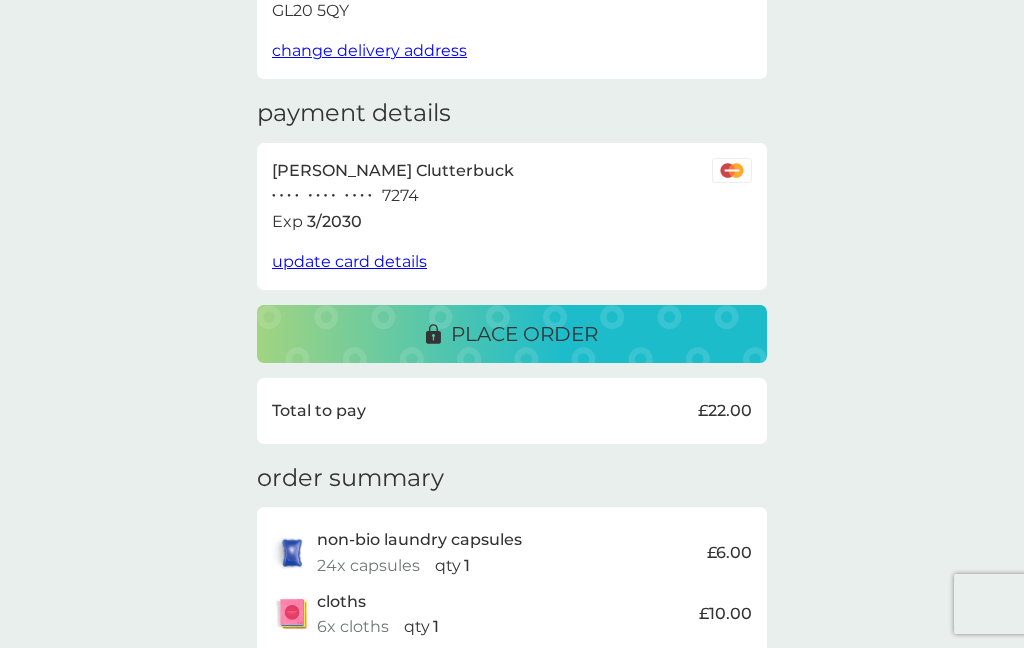 scroll, scrollTop: 225, scrollLeft: 0, axis: vertical 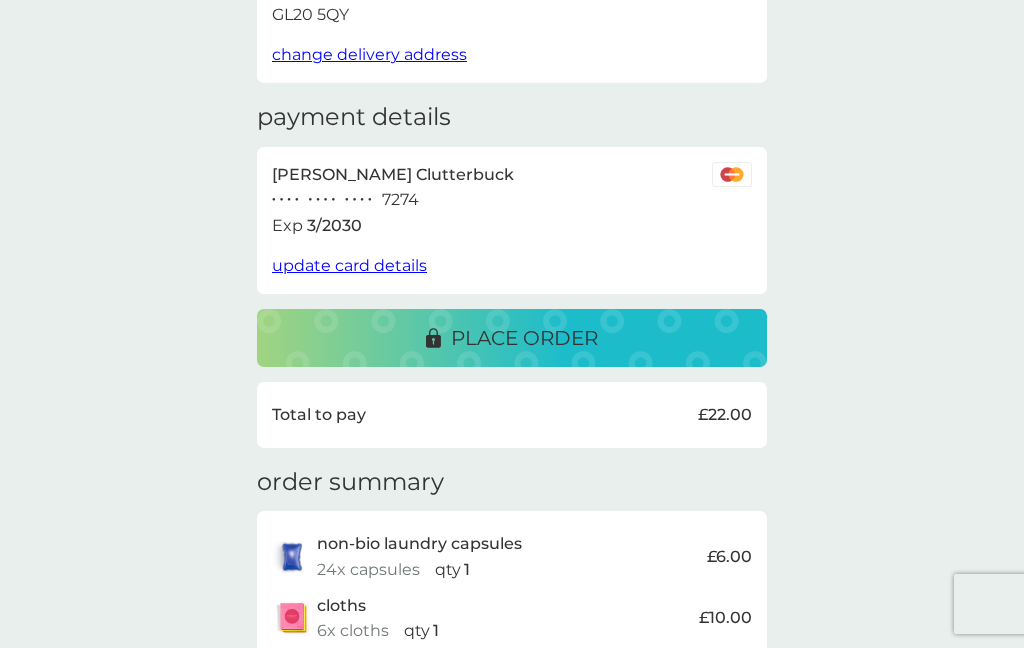 click on "update card details" at bounding box center (349, 265) 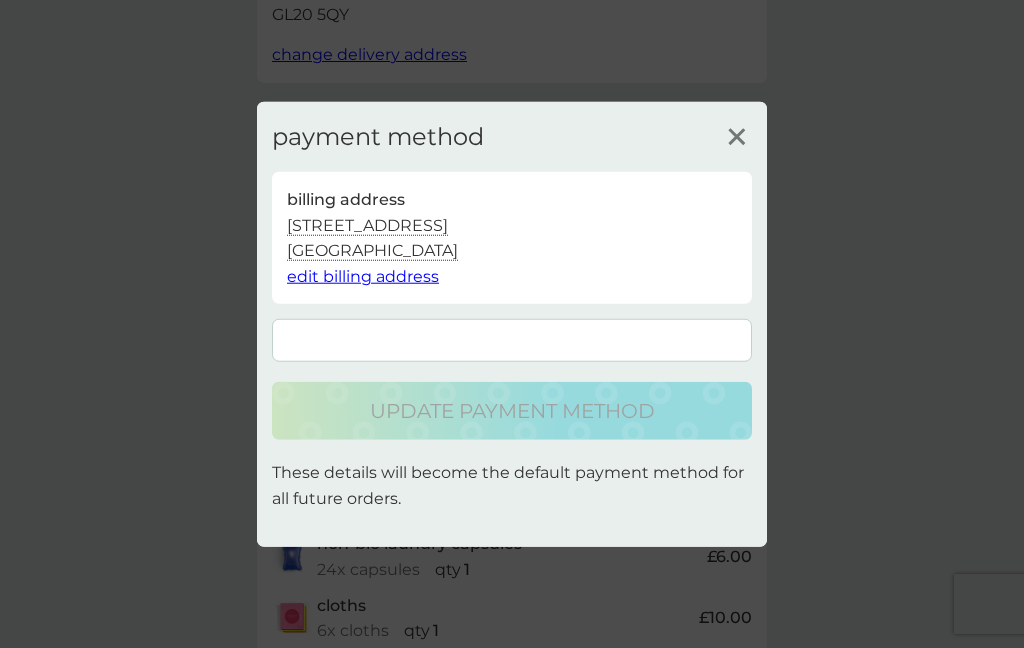 click 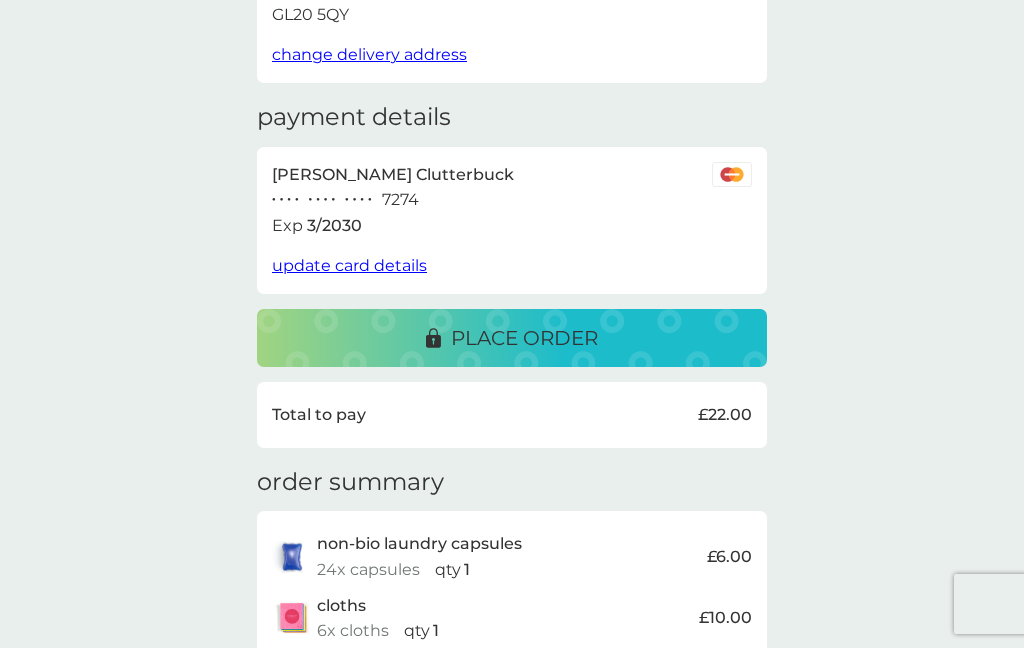 click on "place order" at bounding box center [524, 338] 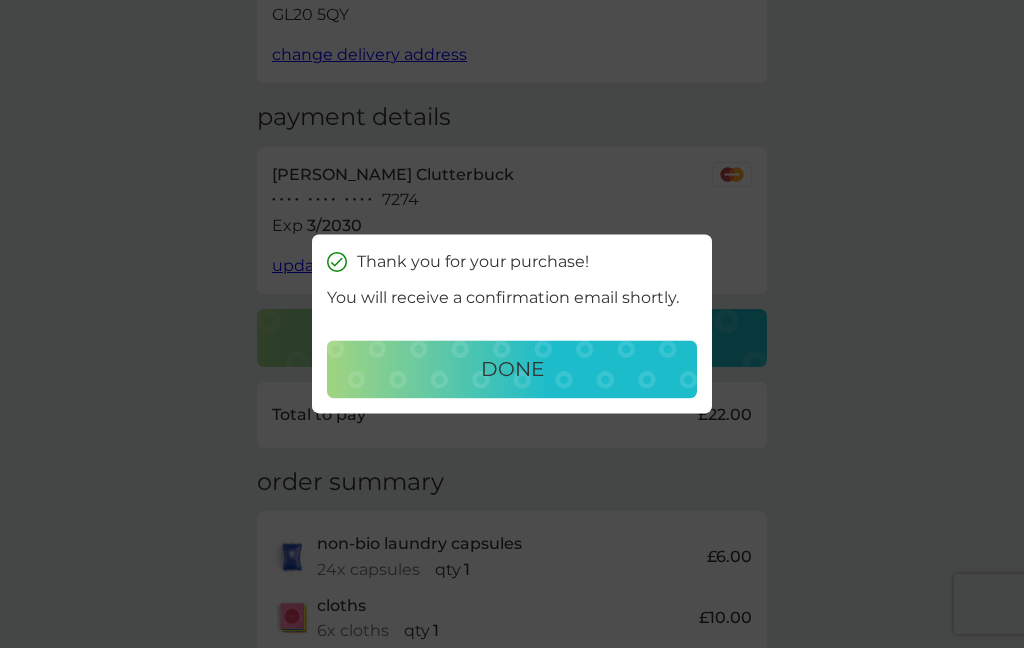 click on "done" at bounding box center (512, 370) 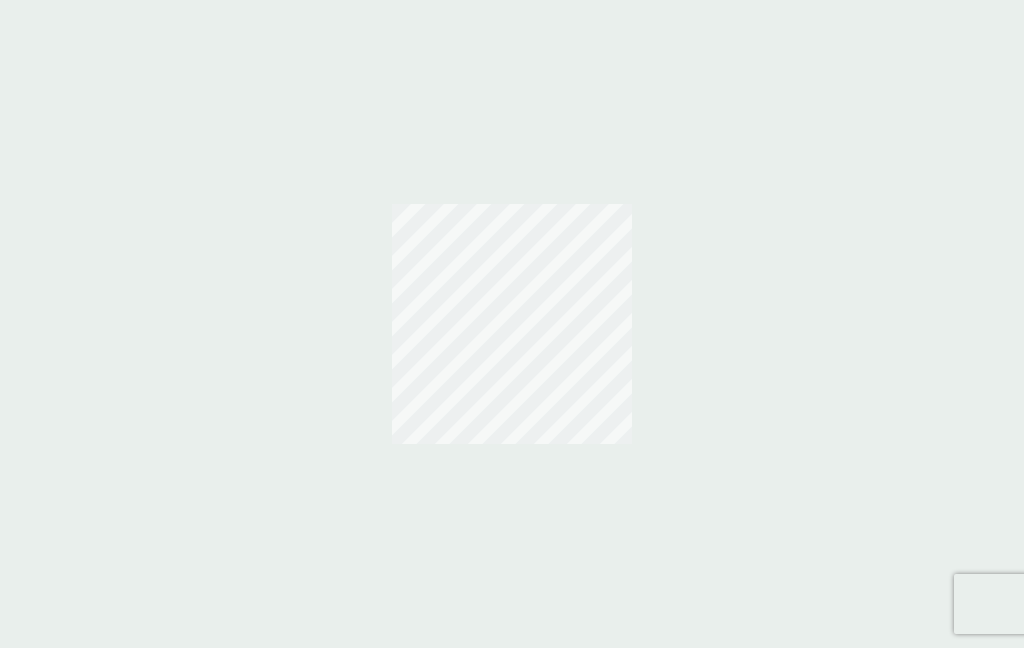 scroll, scrollTop: 0, scrollLeft: 0, axis: both 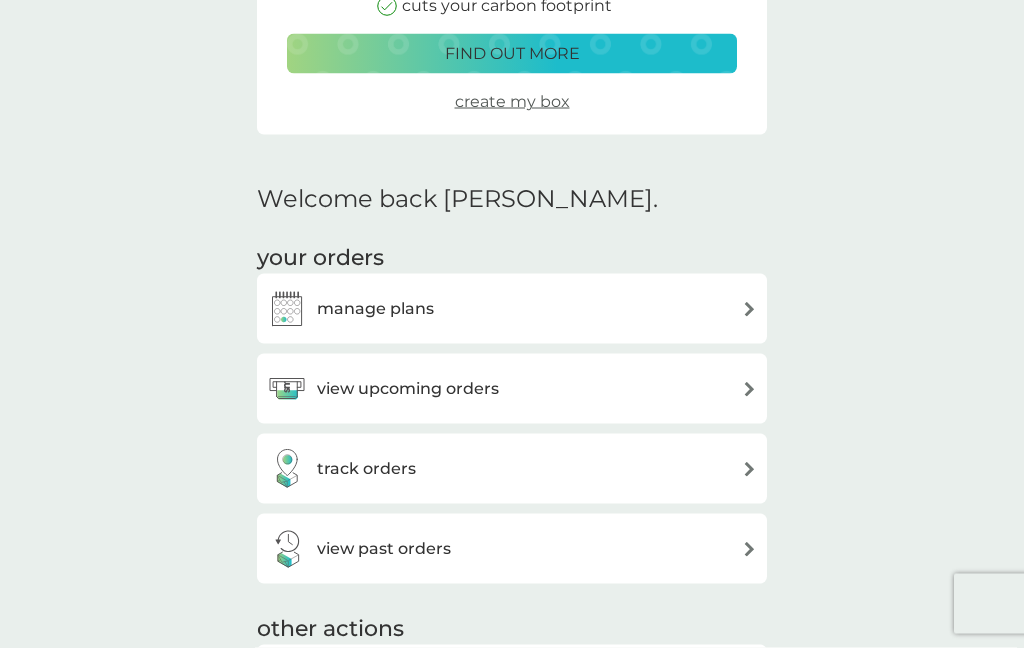 click on "manage plans" at bounding box center (375, 309) 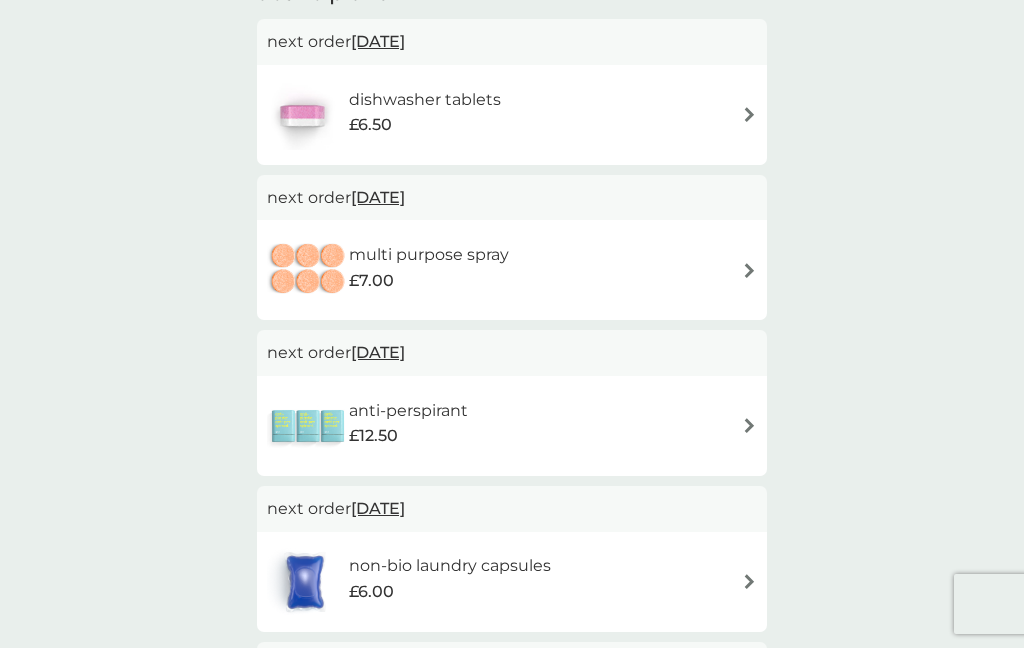 scroll, scrollTop: 401, scrollLeft: 0, axis: vertical 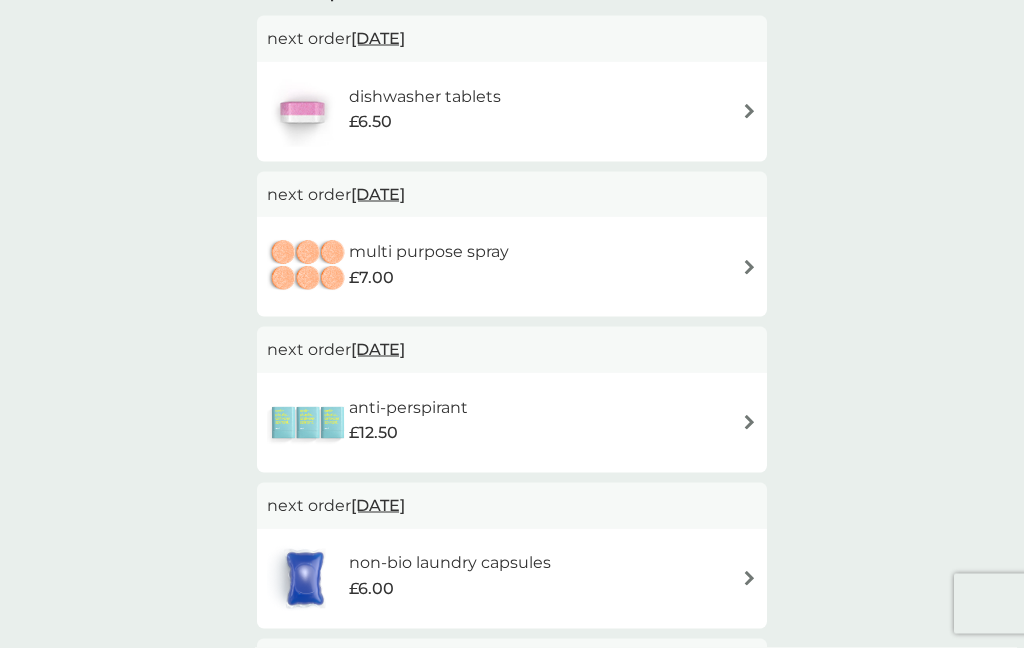 click on "[DATE]" at bounding box center [378, 349] 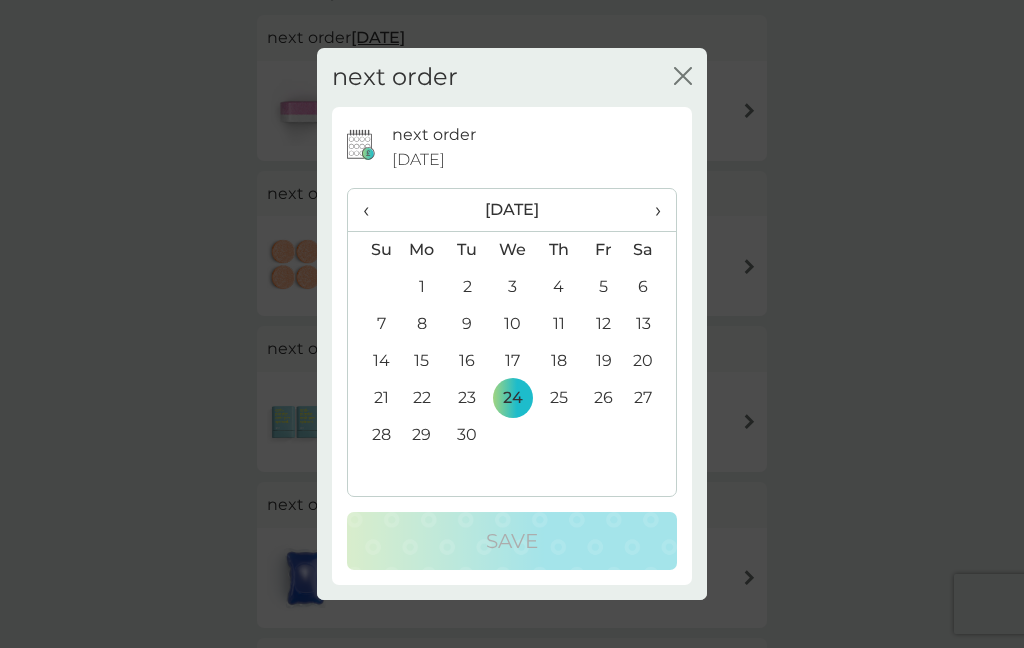 click on "›" at bounding box center [651, 210] 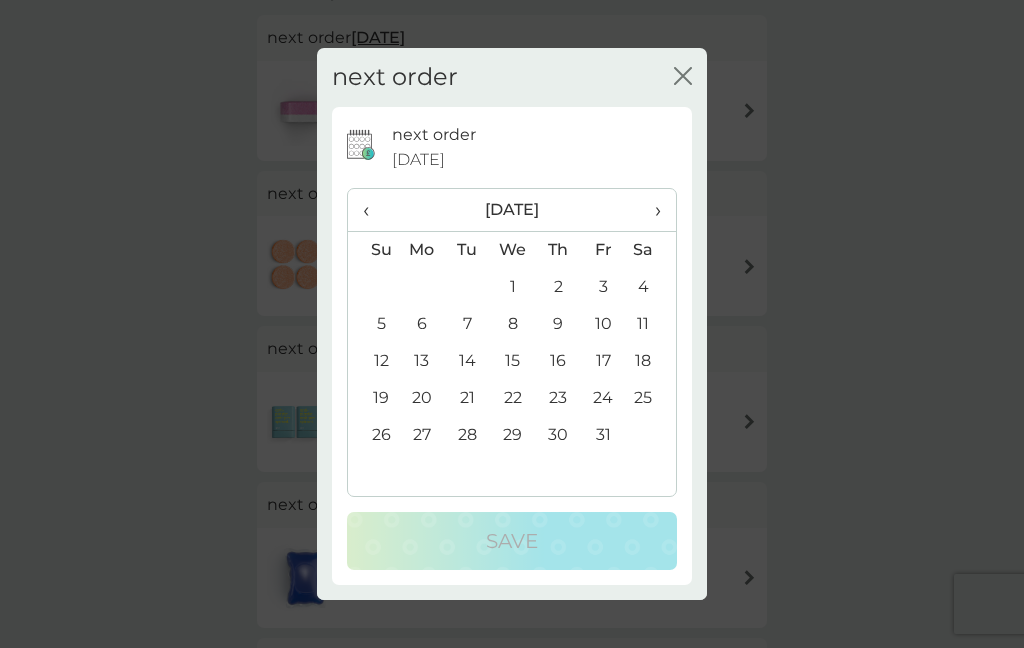 click on "›" at bounding box center [651, 210] 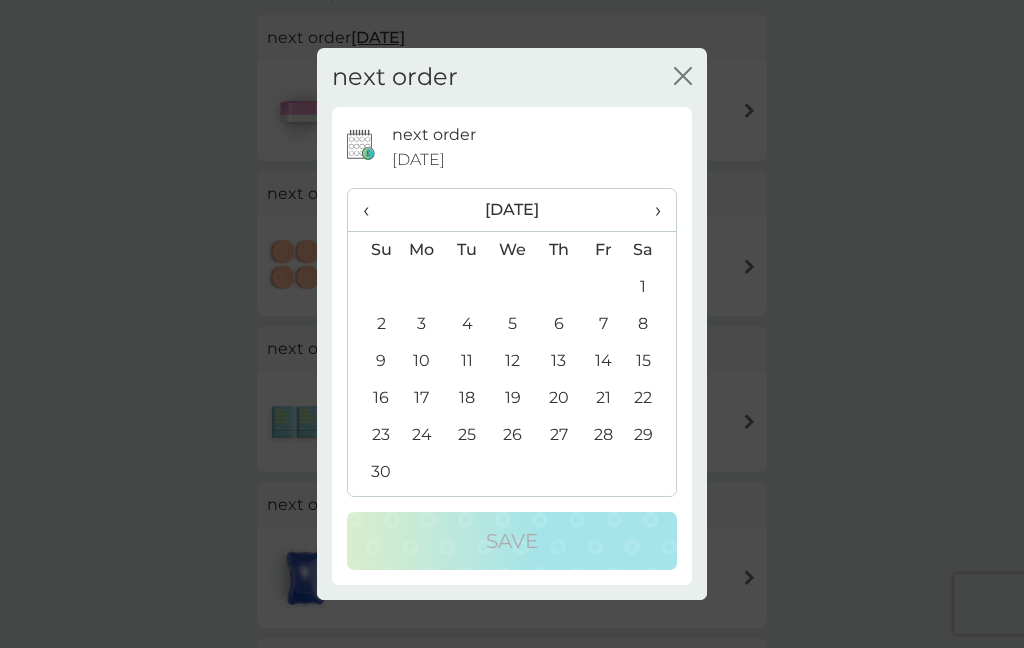 click on "24" at bounding box center (422, 435) 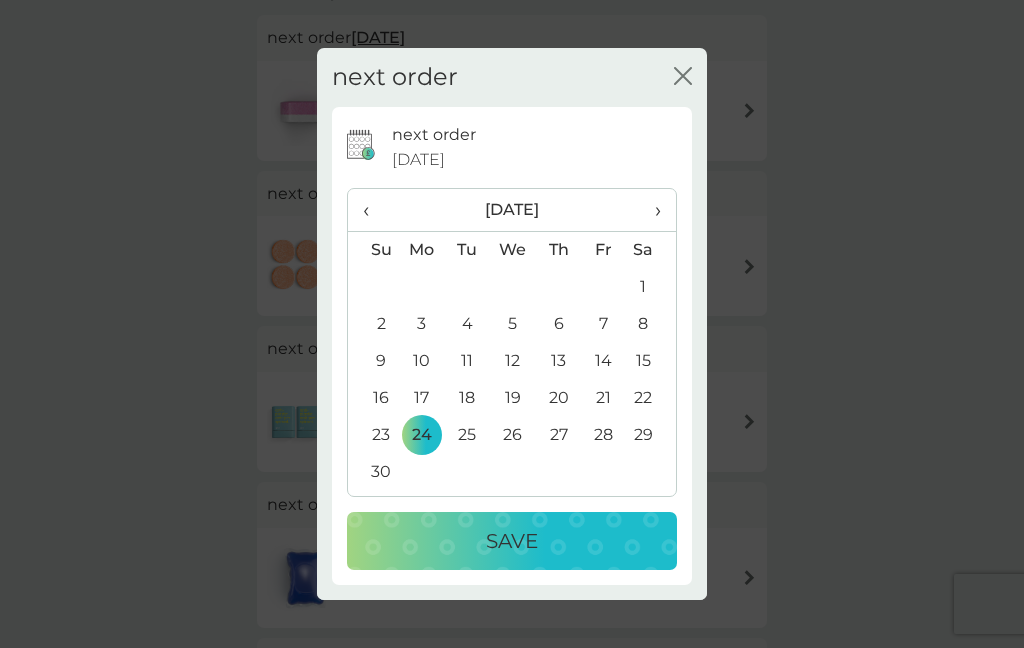 click on "Save" at bounding box center (512, 541) 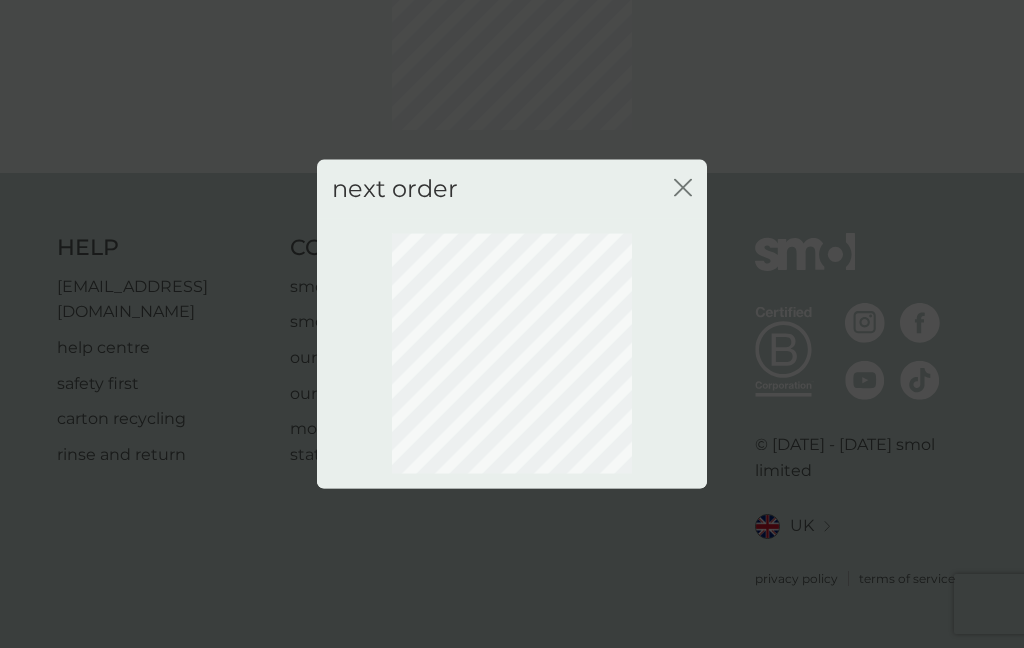 scroll, scrollTop: 109, scrollLeft: 0, axis: vertical 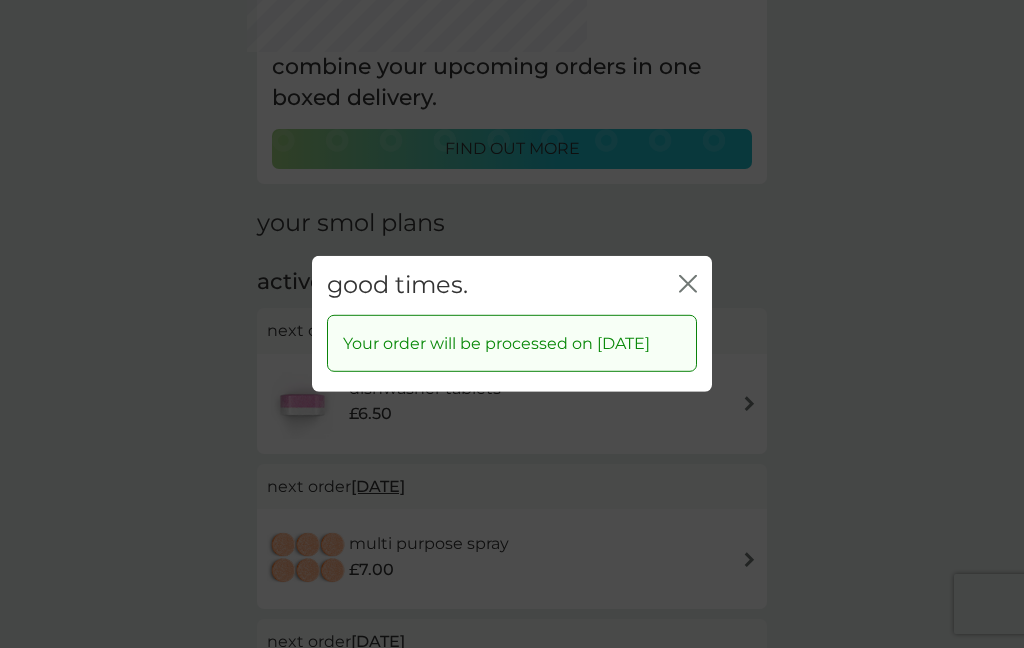 click on "good times. close" at bounding box center [512, 285] 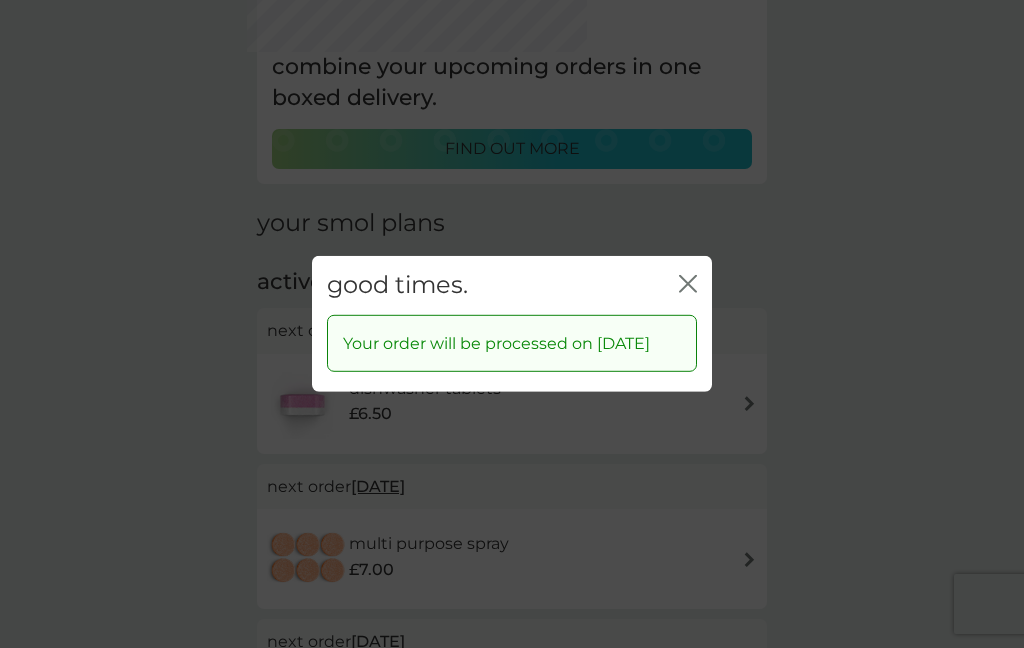 click 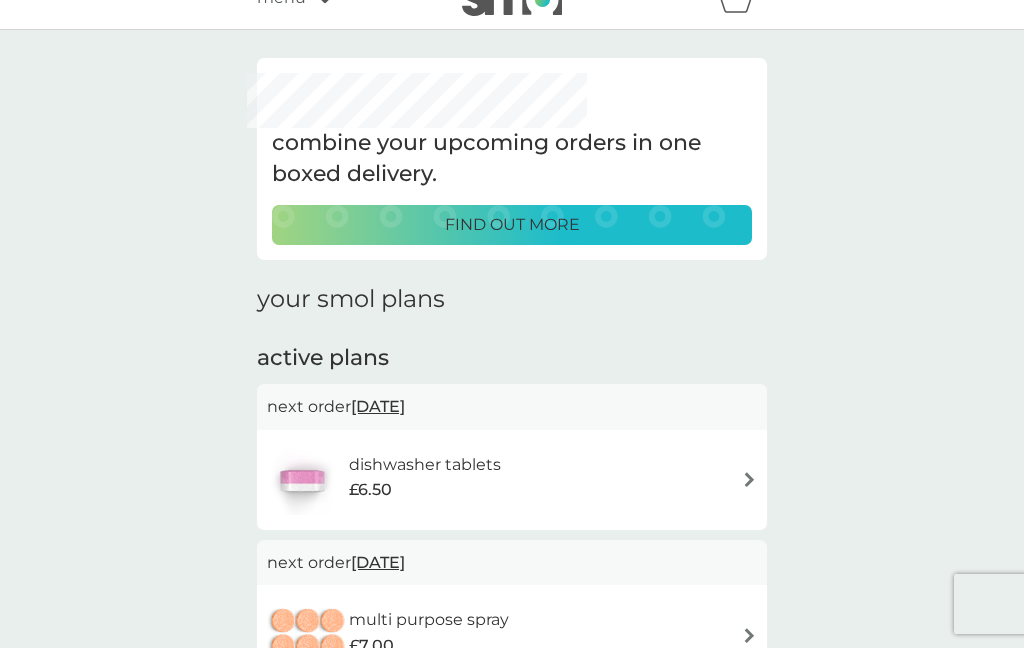 scroll, scrollTop: 0, scrollLeft: 0, axis: both 